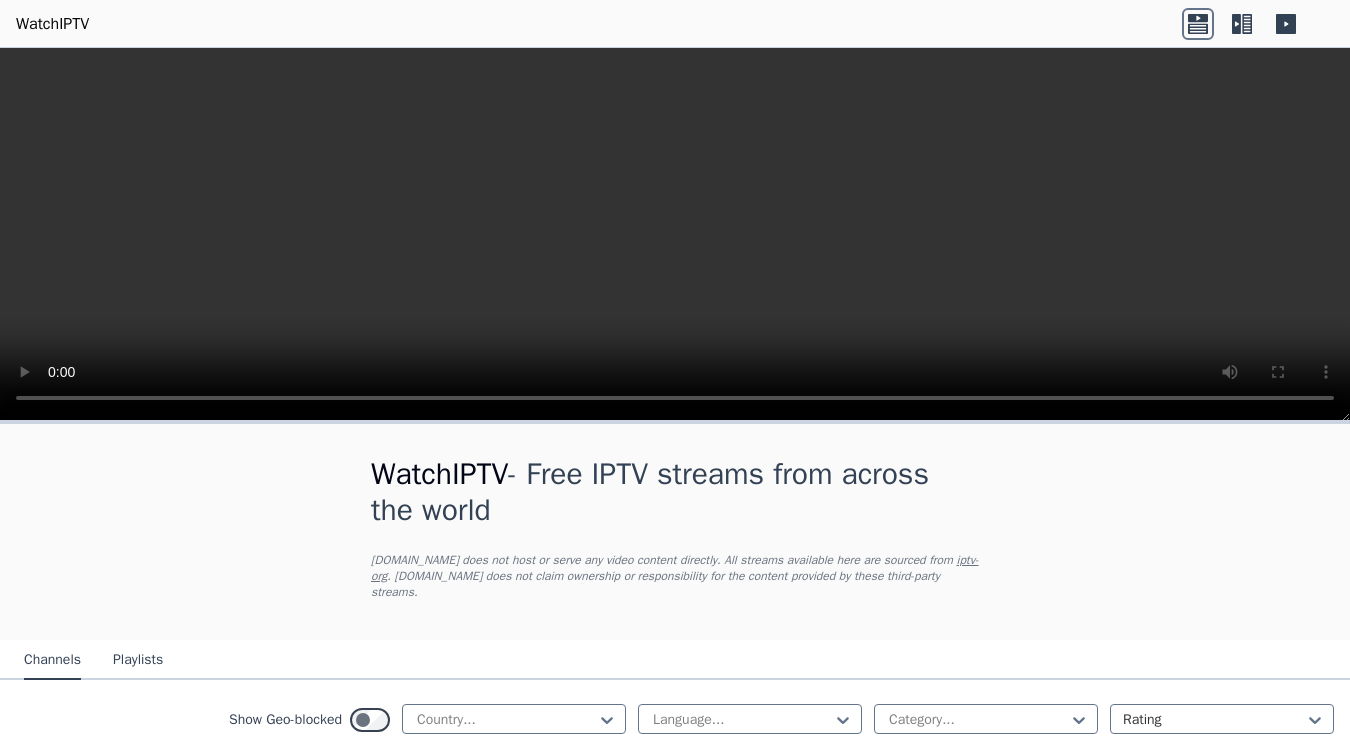 click on "UK" at bounding box center (420, 831) 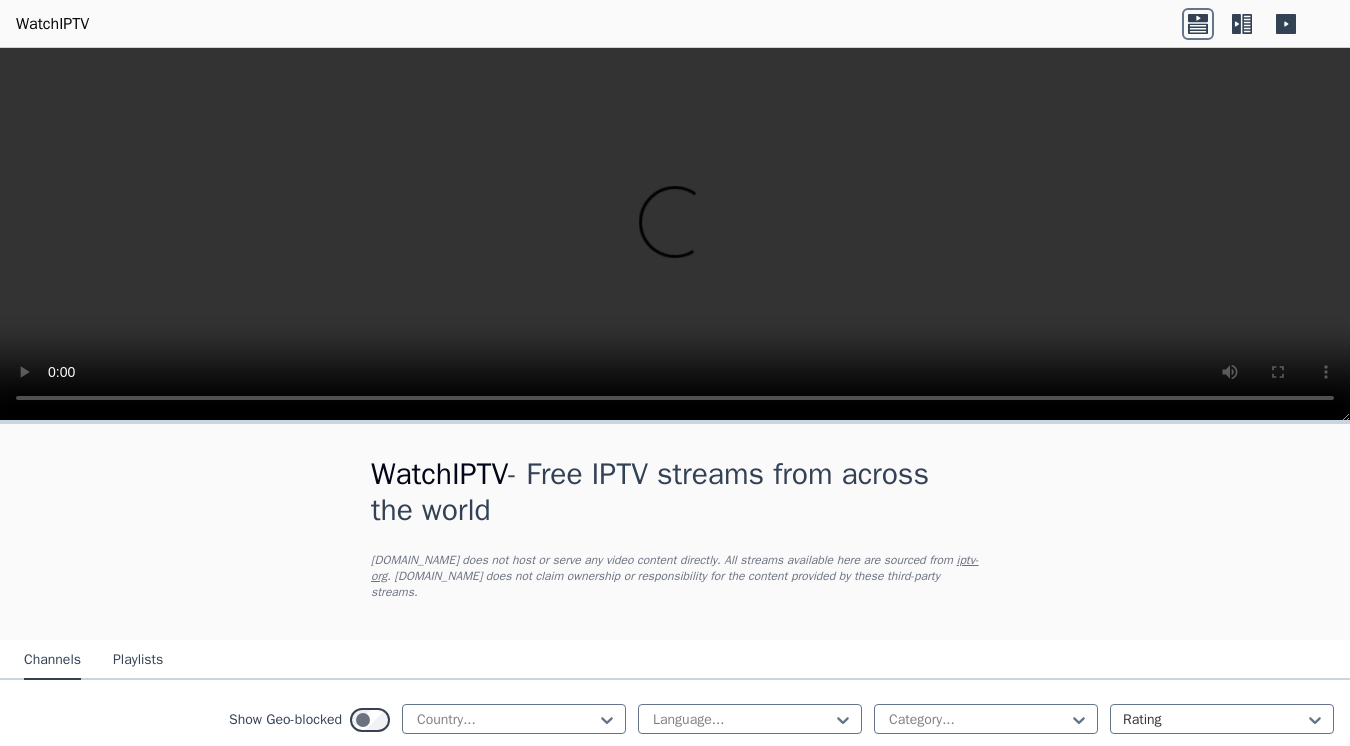 scroll, scrollTop: 0, scrollLeft: 0, axis: both 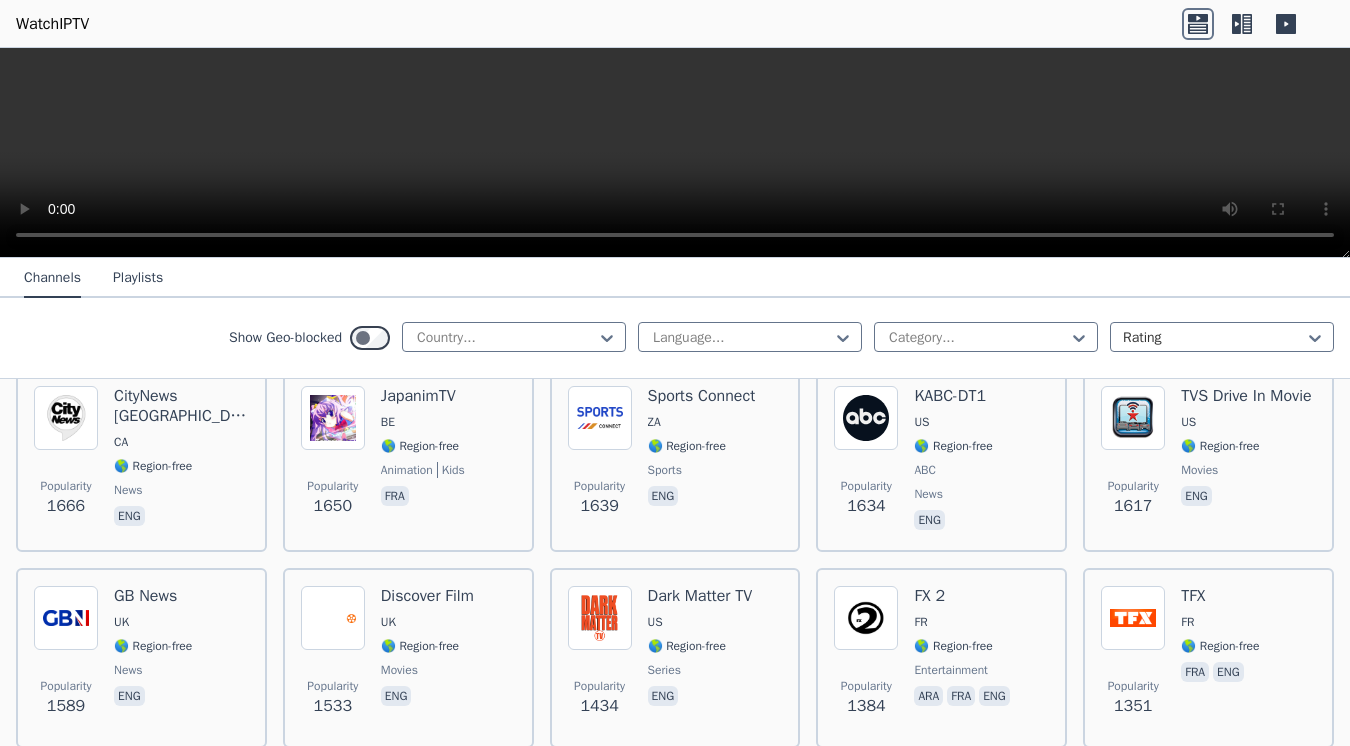 click on "Popularity 1634 KABC-DT1 US 🌎 Region-free ABC news eng" at bounding box center [941, 460] 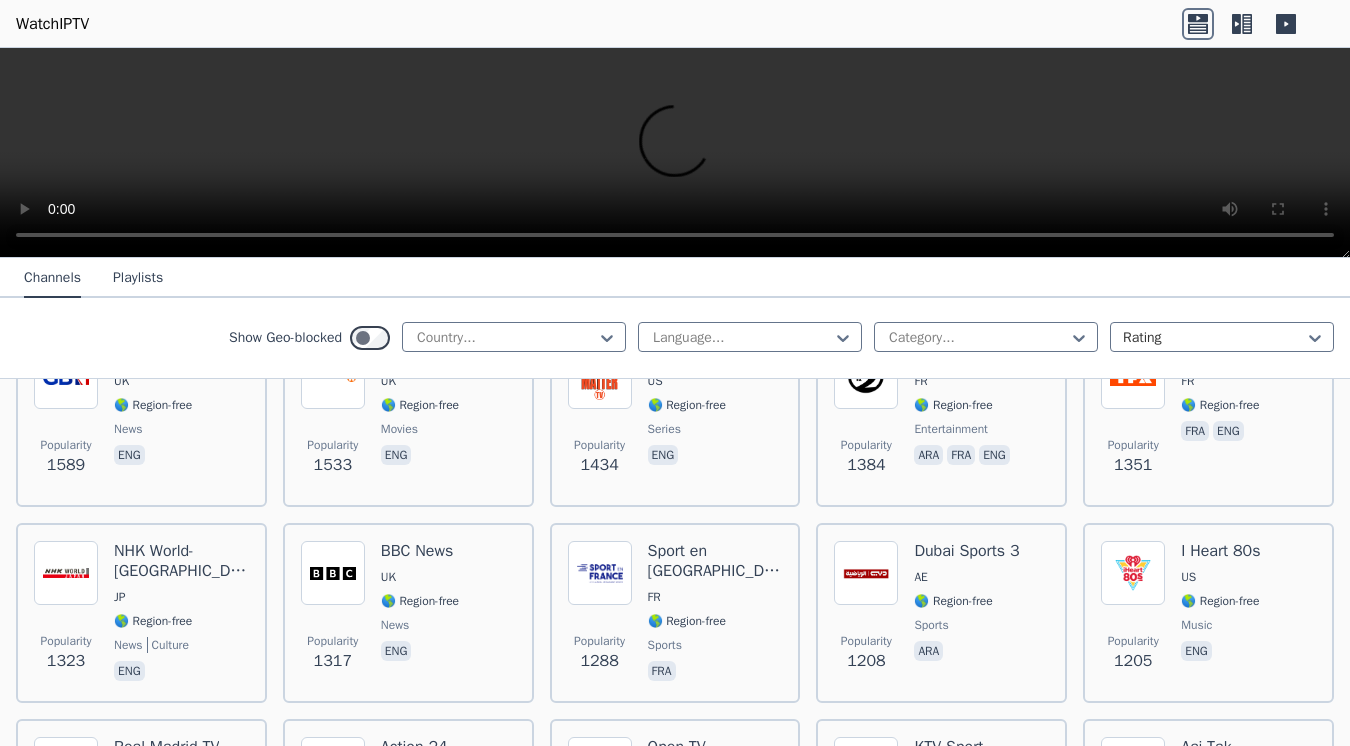 scroll, scrollTop: 1292, scrollLeft: 0, axis: vertical 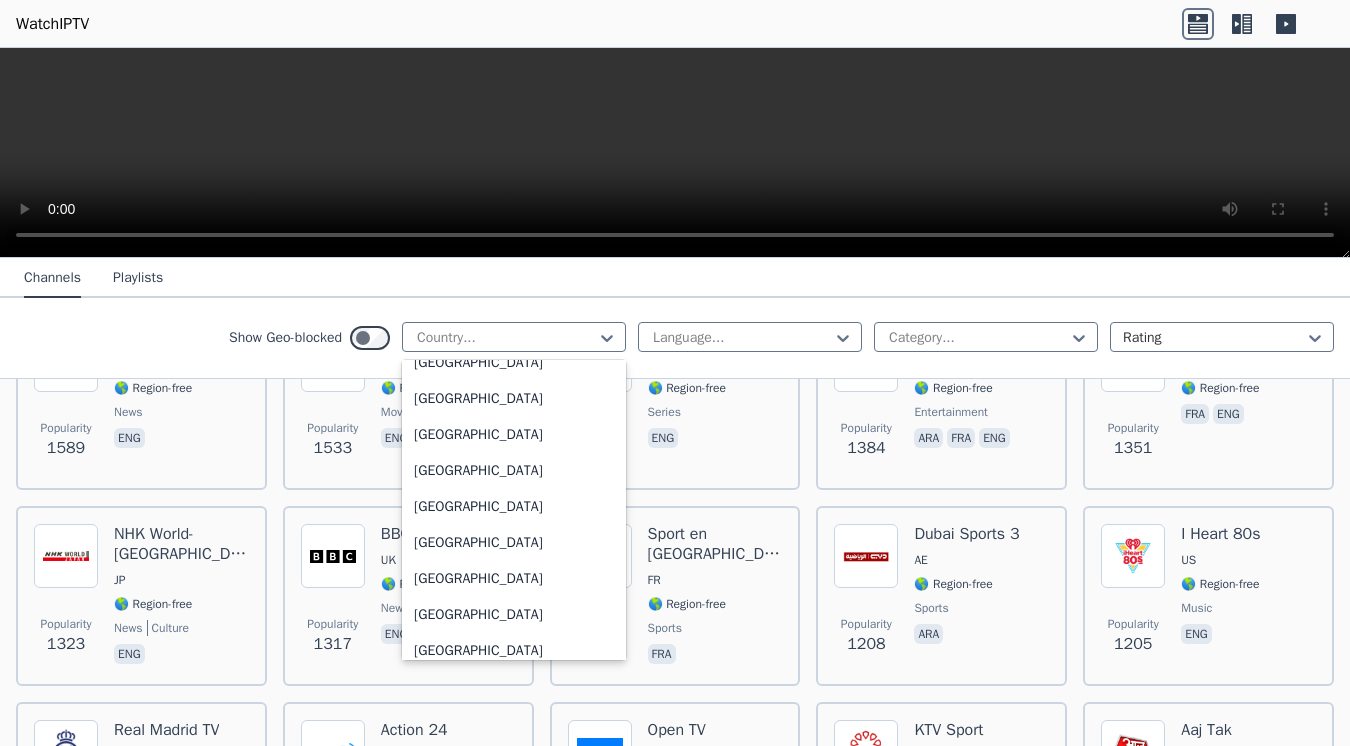 click on "[GEOGRAPHIC_DATA]" at bounding box center [514, 363] 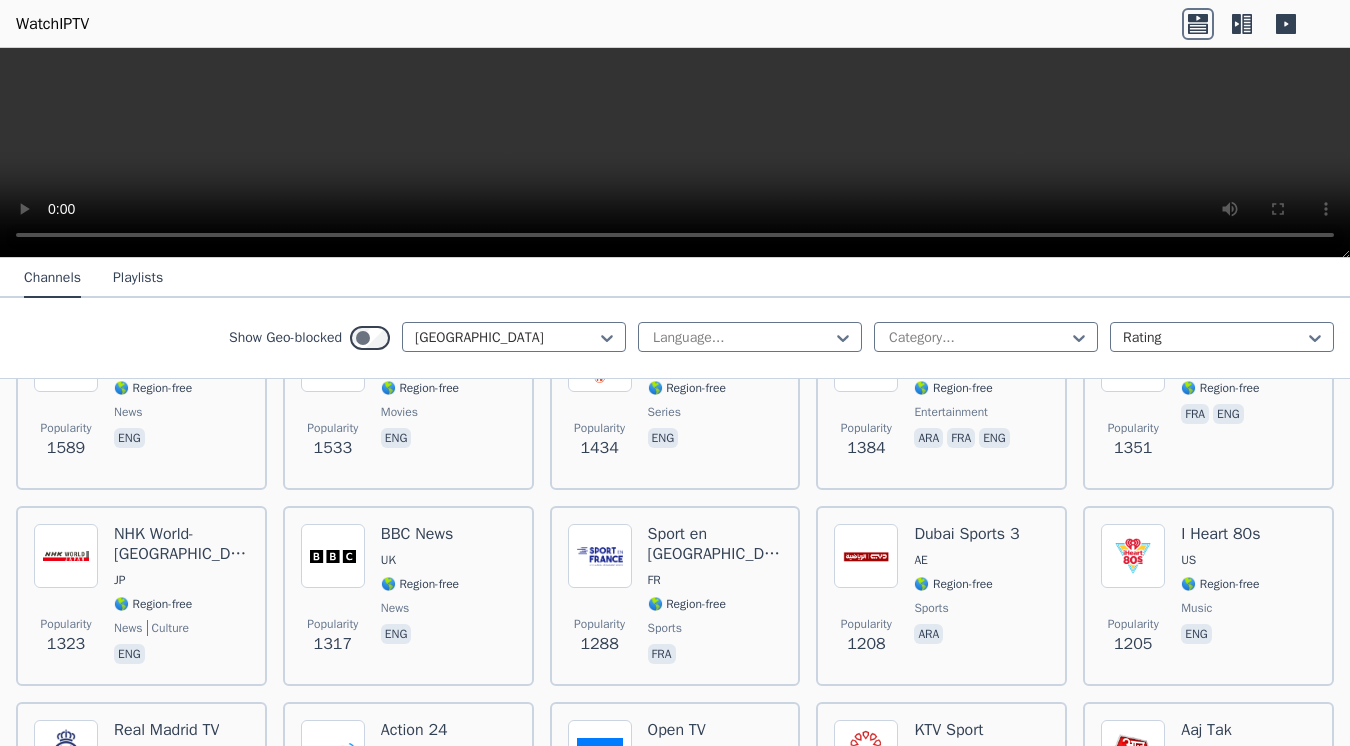 scroll, scrollTop: 0, scrollLeft: 0, axis: both 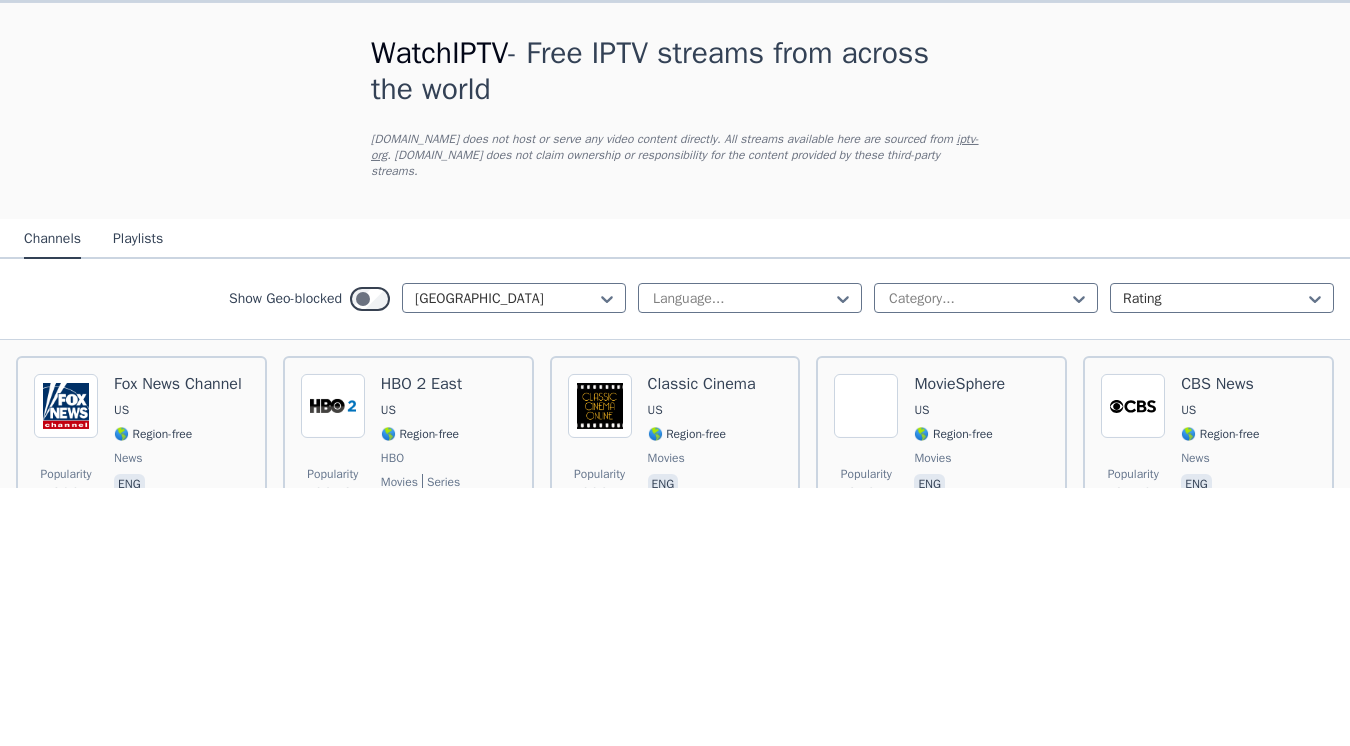 click on "WatchIPTV  - Free IPTV streams from across the world [DOMAIN_NAME] does not host or serve any video content directly. All streams available here are sourced from   iptv-org . [DOMAIN_NAME] does not claim ownership or responsibility for the content provided by these third-party streams. Channels Playlists Show Geo-blocked option [GEOGRAPHIC_DATA], selected. [GEOGRAPHIC_DATA] Language... Category... Rating Popularity 12904 [PERSON_NAME] US 🌎 Region-free news eng Popularity 3856 HBO 2 East US 🌎 Region-free HBO movies series eng spa Popularity 3001 Classic Cinema US 🌎 Region-free movies eng Popularity 2707 MovieSphere US 🌎 Region-free movies eng Popularity 2550 CBS News US 🌎 Region-free news eng Popularity 1883 Made In [GEOGRAPHIC_DATA] [GEOGRAPHIC_DATA] 🌎 Region-free movies eng Popularity 1855 Bloomberg TV US 🌎 Region-free business eng Popularity 1672 CineLife [GEOGRAPHIC_DATA] 🌎 Region-free lifestyle eng Popularity 1635 KABC-DT1 US 🌎 Region-free ABC news eng Popularity 1617 TVS Drive In Movie US 🌎 Region-free movies eng US" at bounding box center (675, 5777) 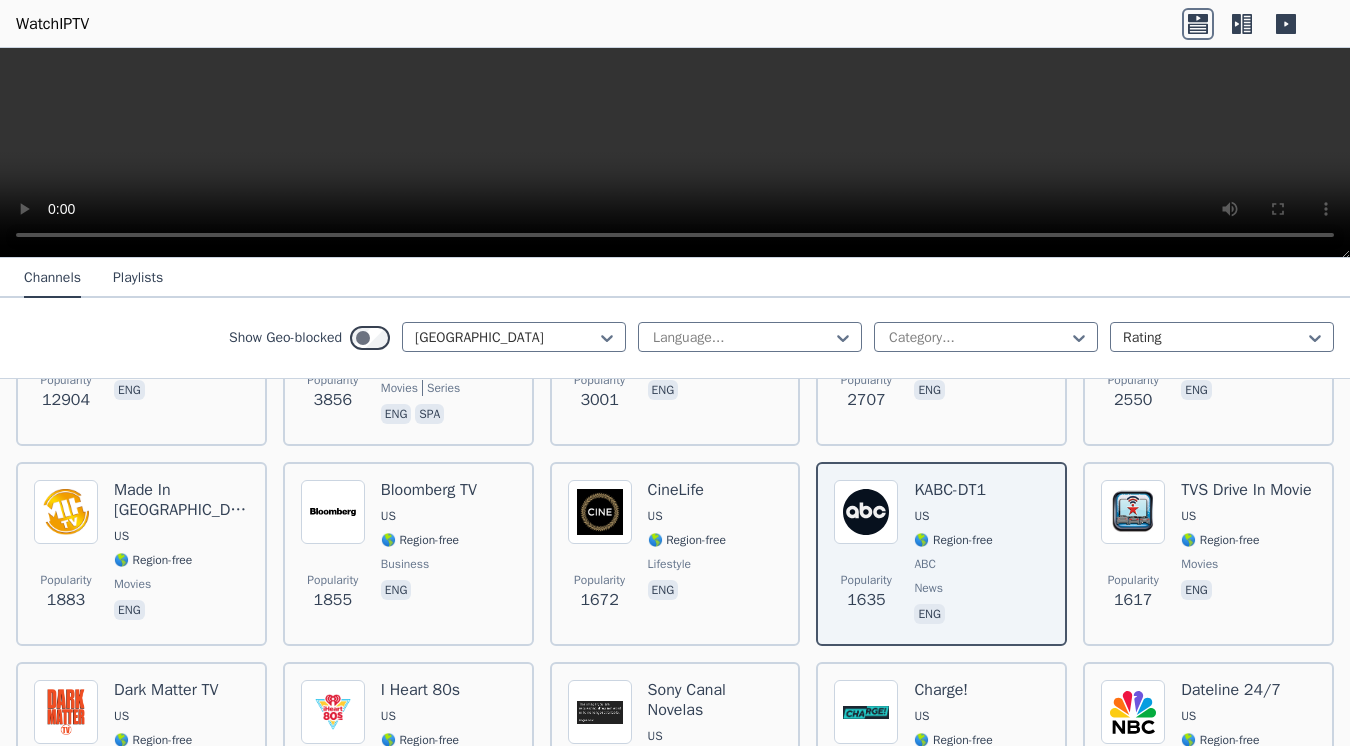 scroll, scrollTop: 191, scrollLeft: 0, axis: vertical 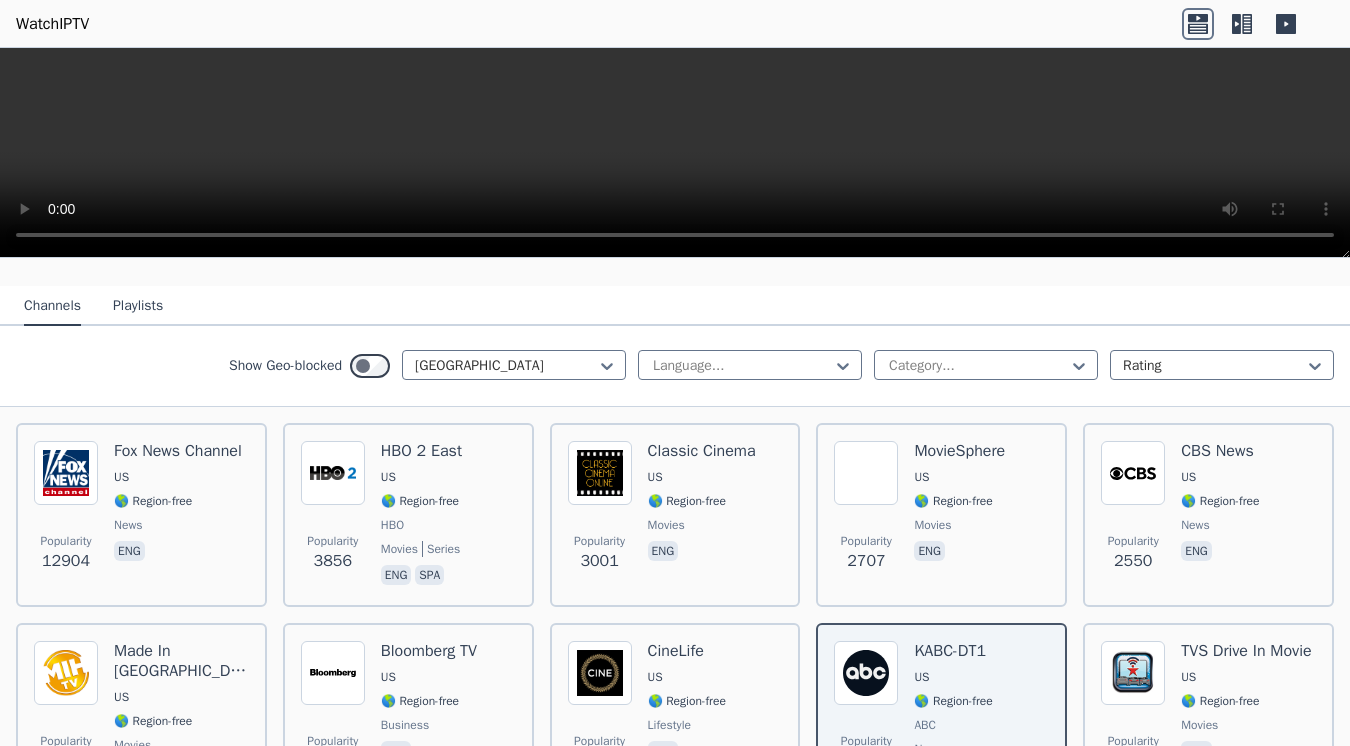 click at bounding box center [1133, 473] 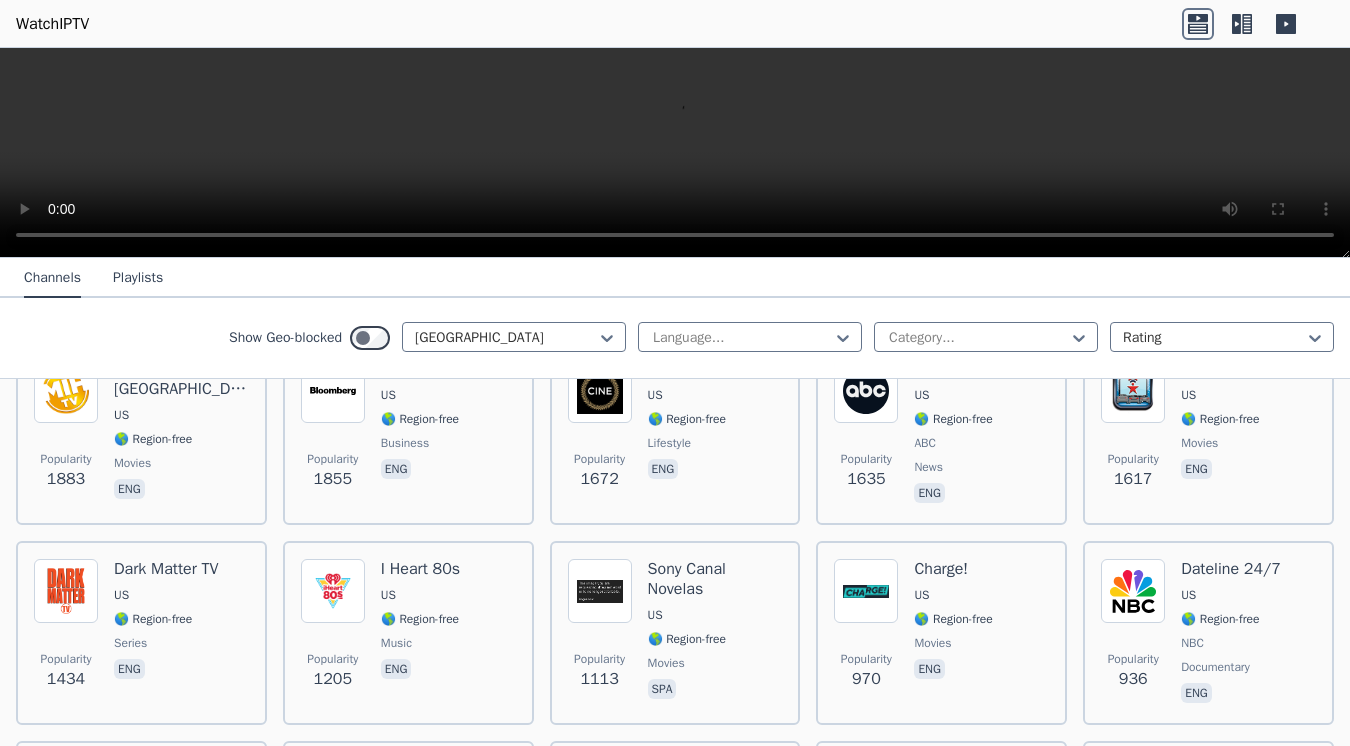 scroll, scrollTop: 474, scrollLeft: 0, axis: vertical 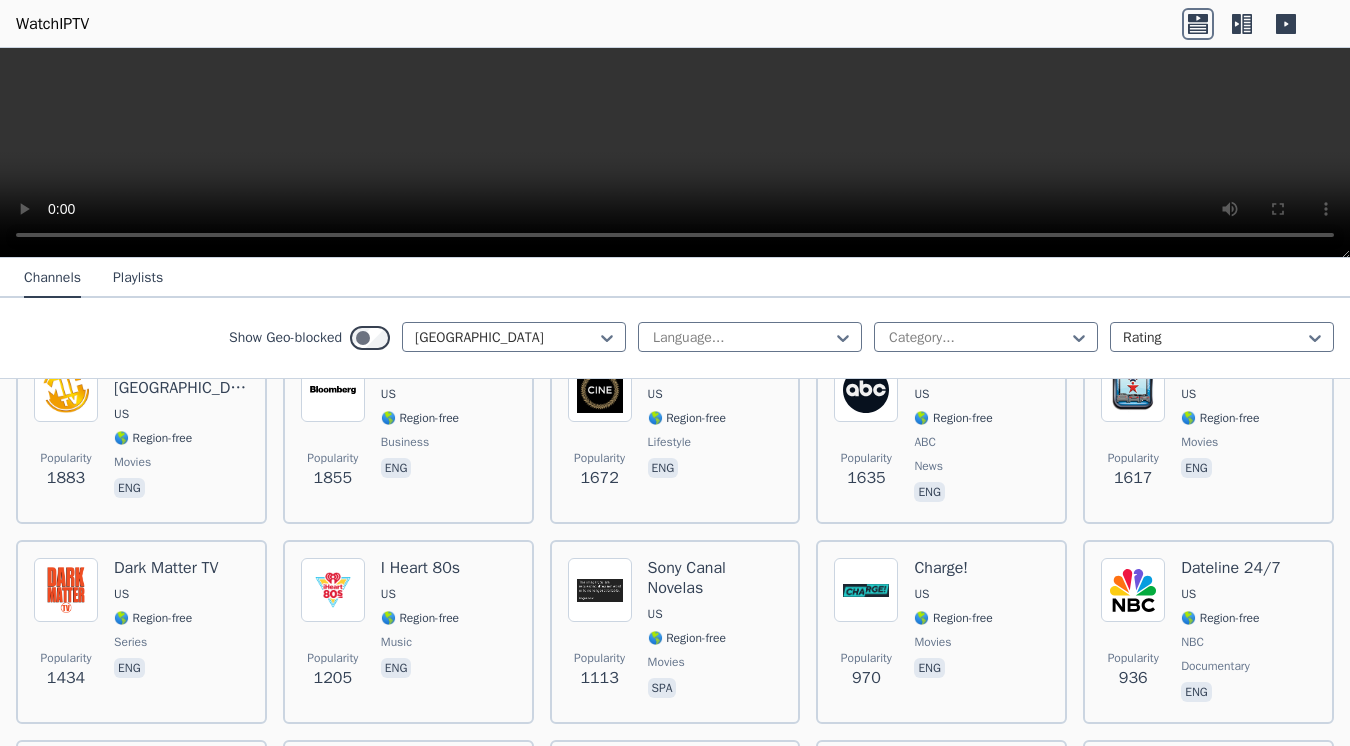 click 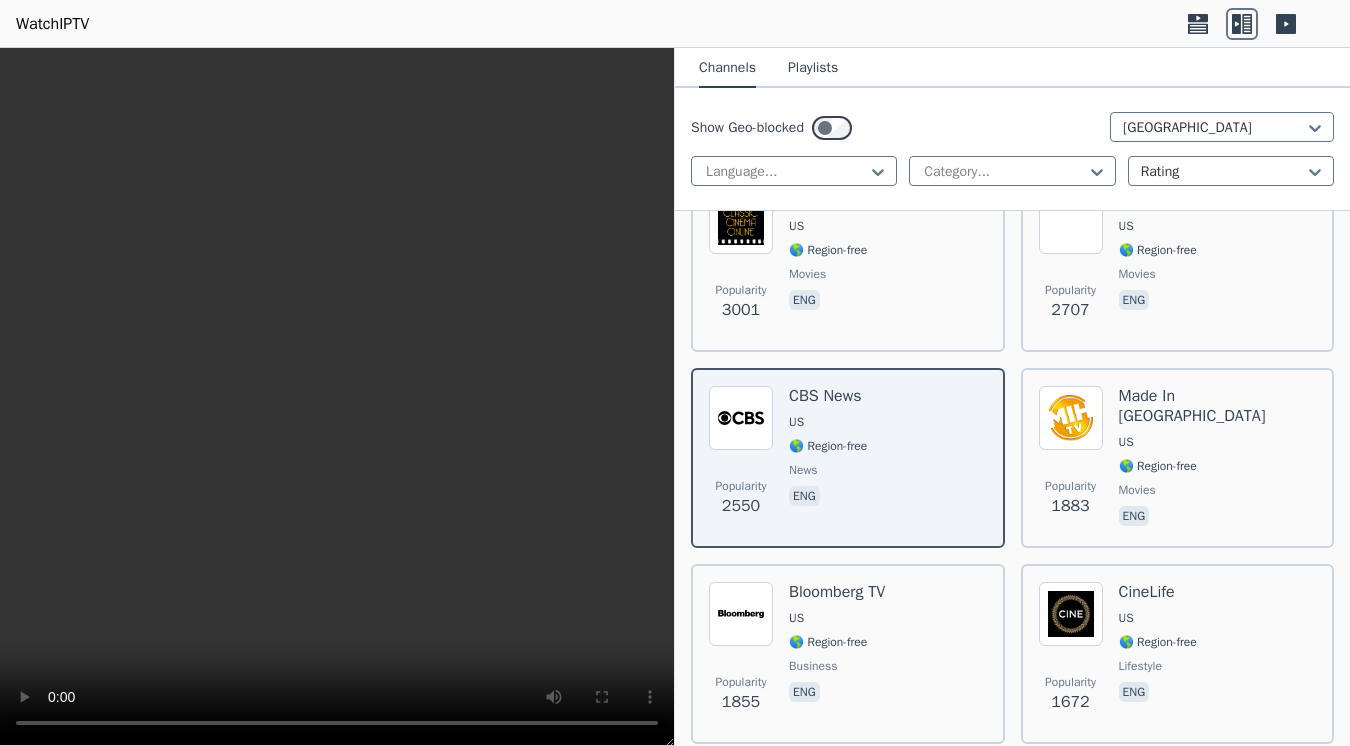 click 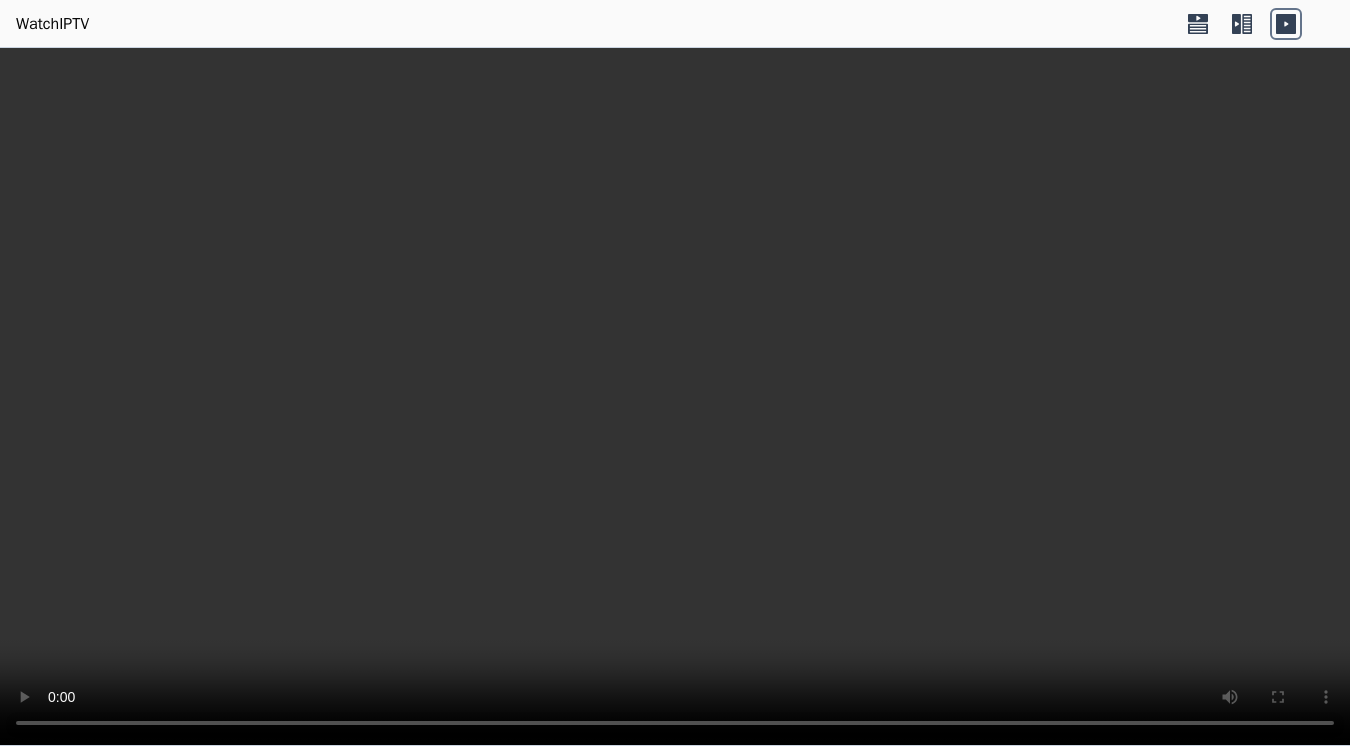 click 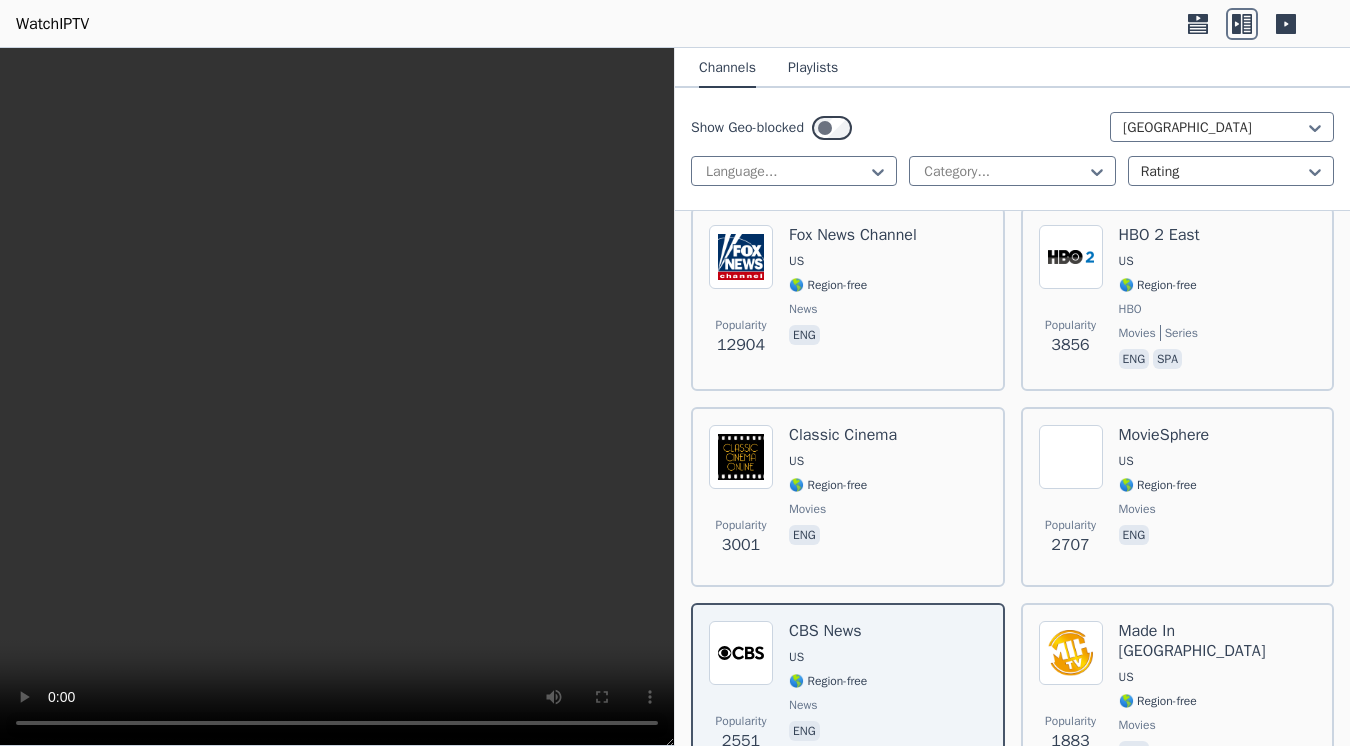 scroll, scrollTop: 239, scrollLeft: 0, axis: vertical 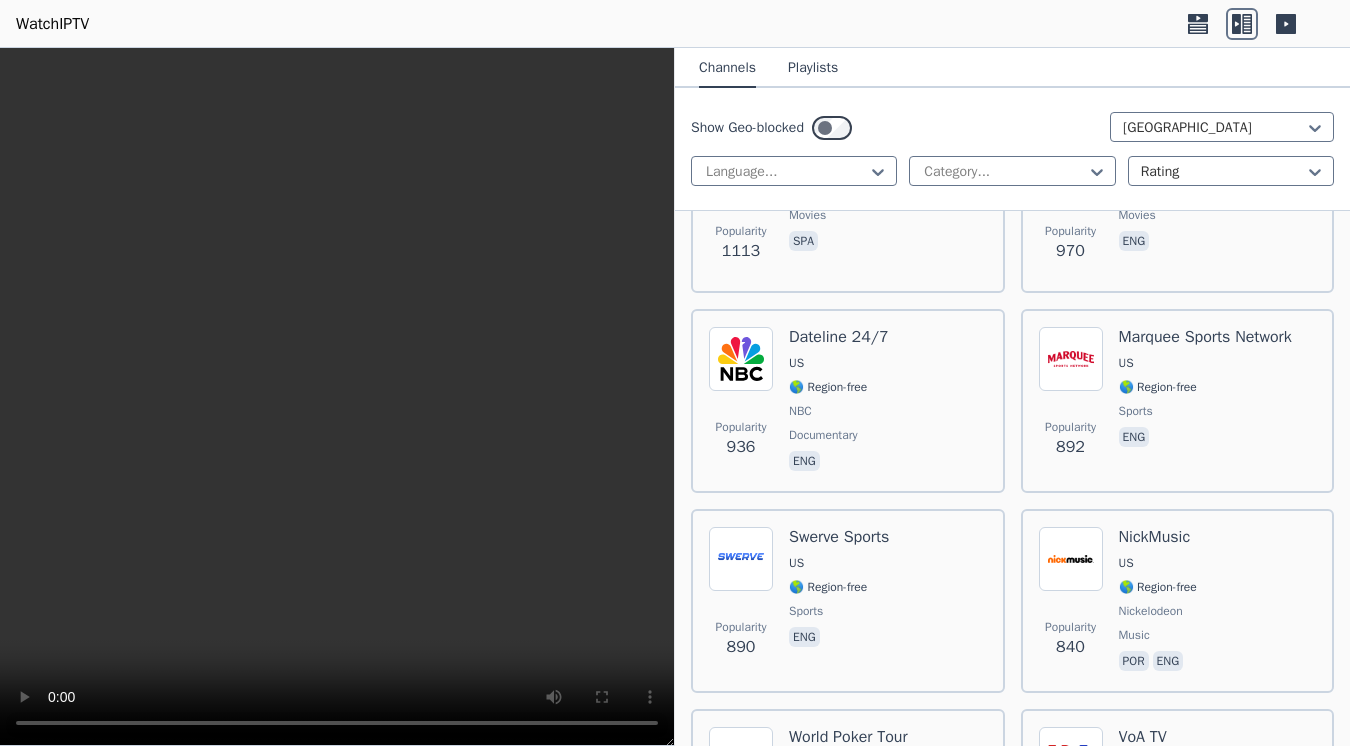 click at bounding box center (1071, 359) 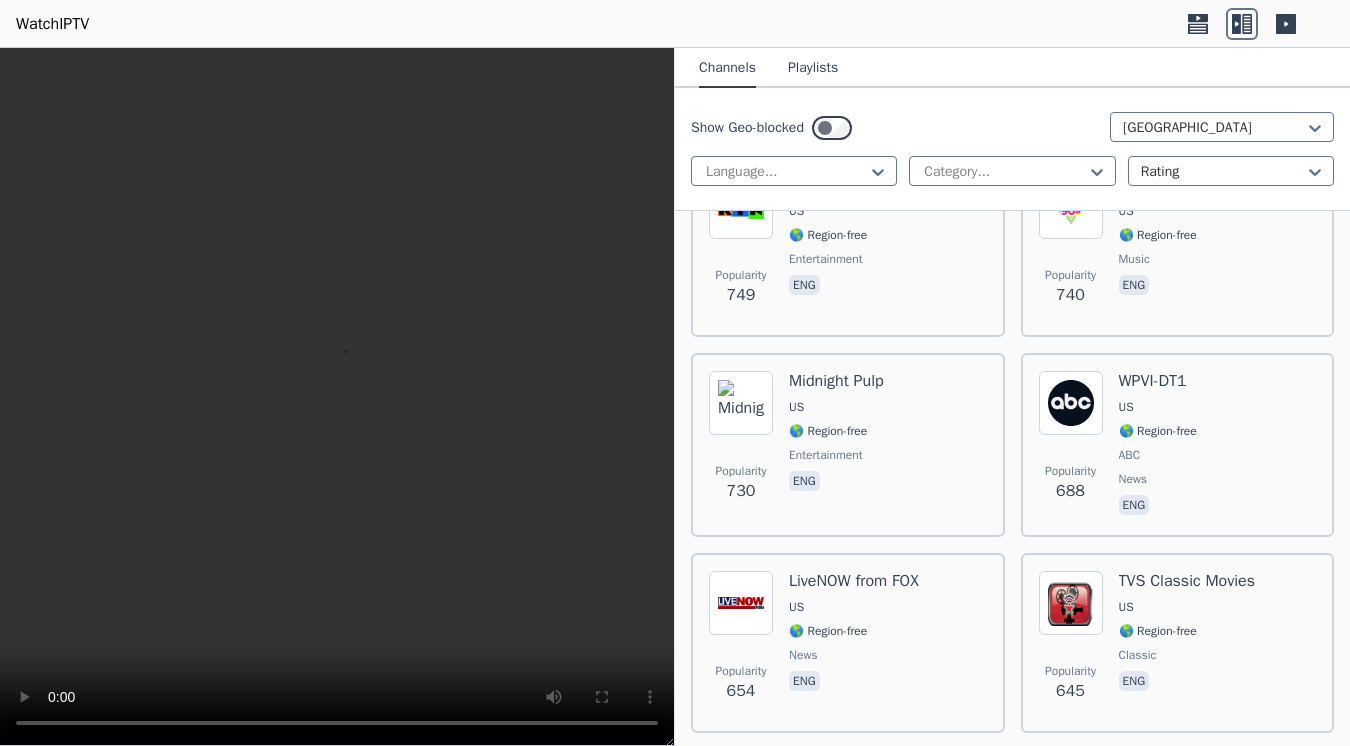 scroll, scrollTop: 2658, scrollLeft: 0, axis: vertical 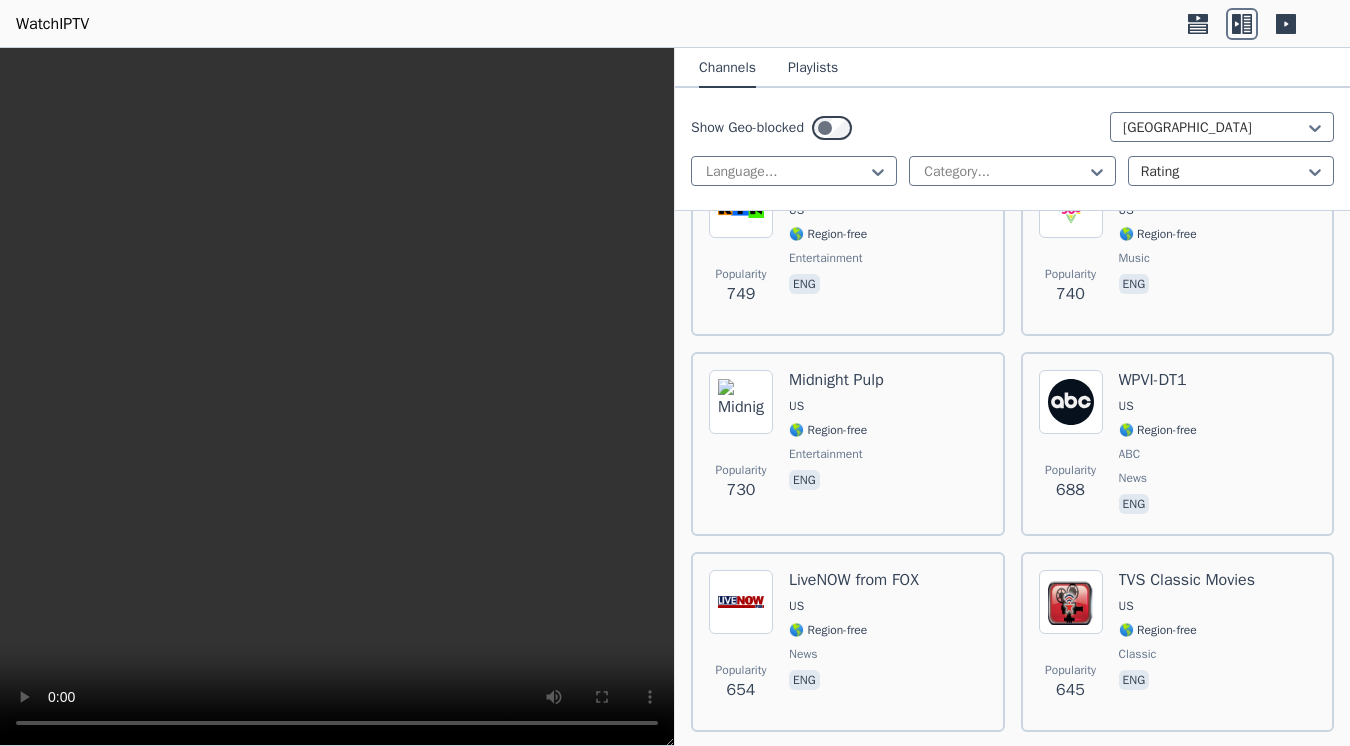 click at bounding box center (1071, 402) 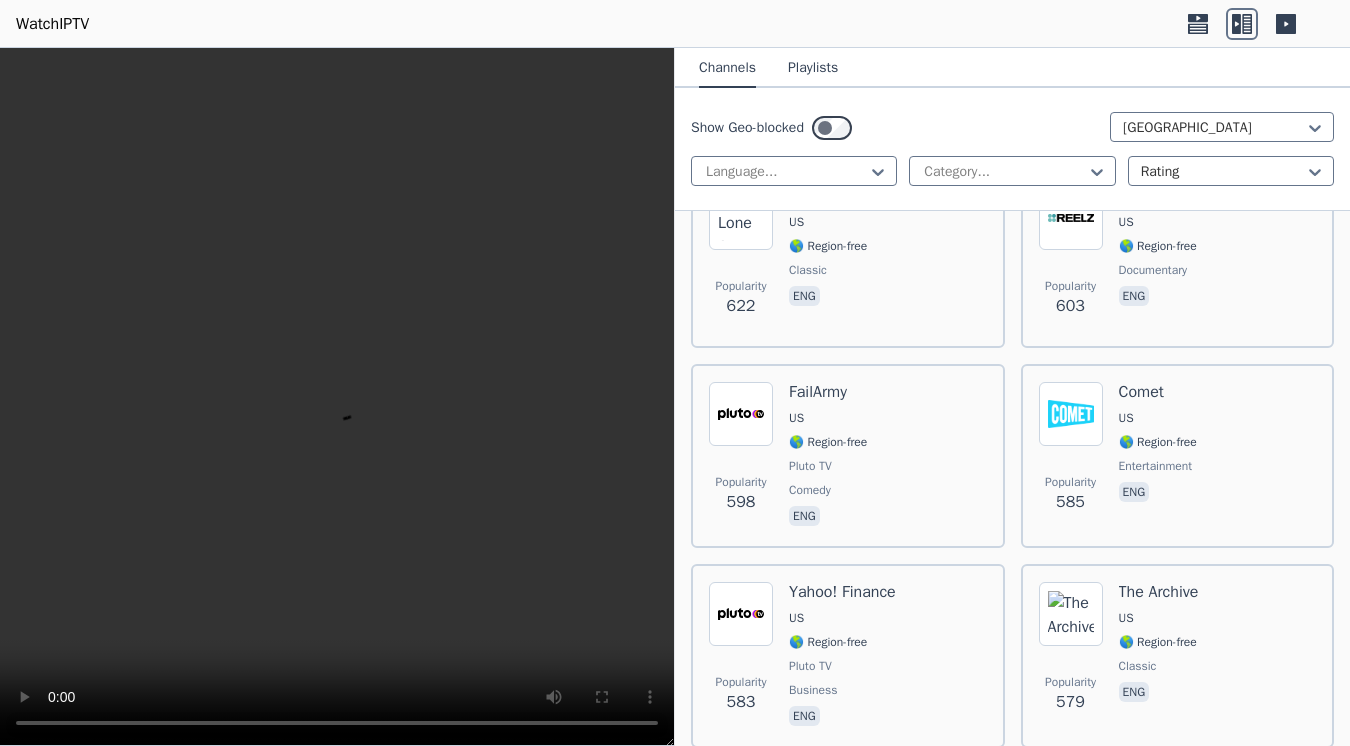 scroll, scrollTop: 3240, scrollLeft: 0, axis: vertical 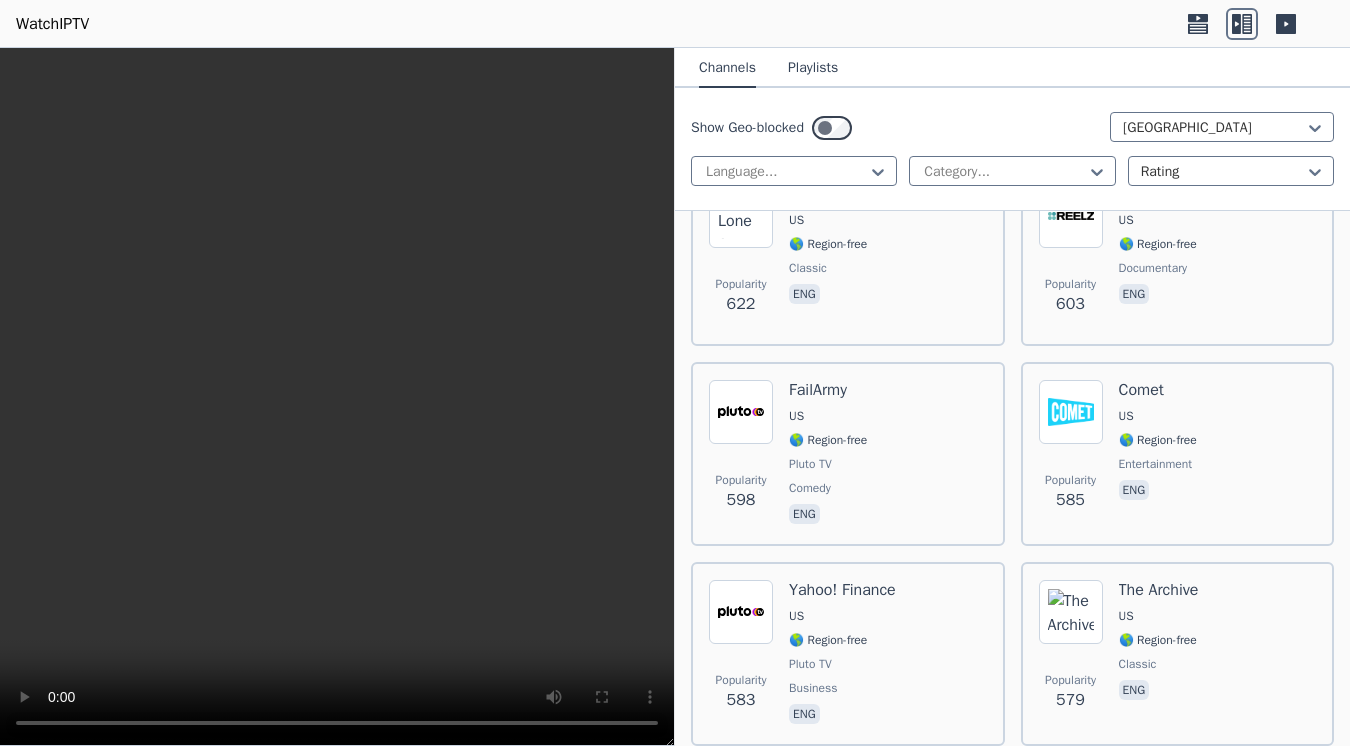 click on "Playlists" at bounding box center [813, 69] 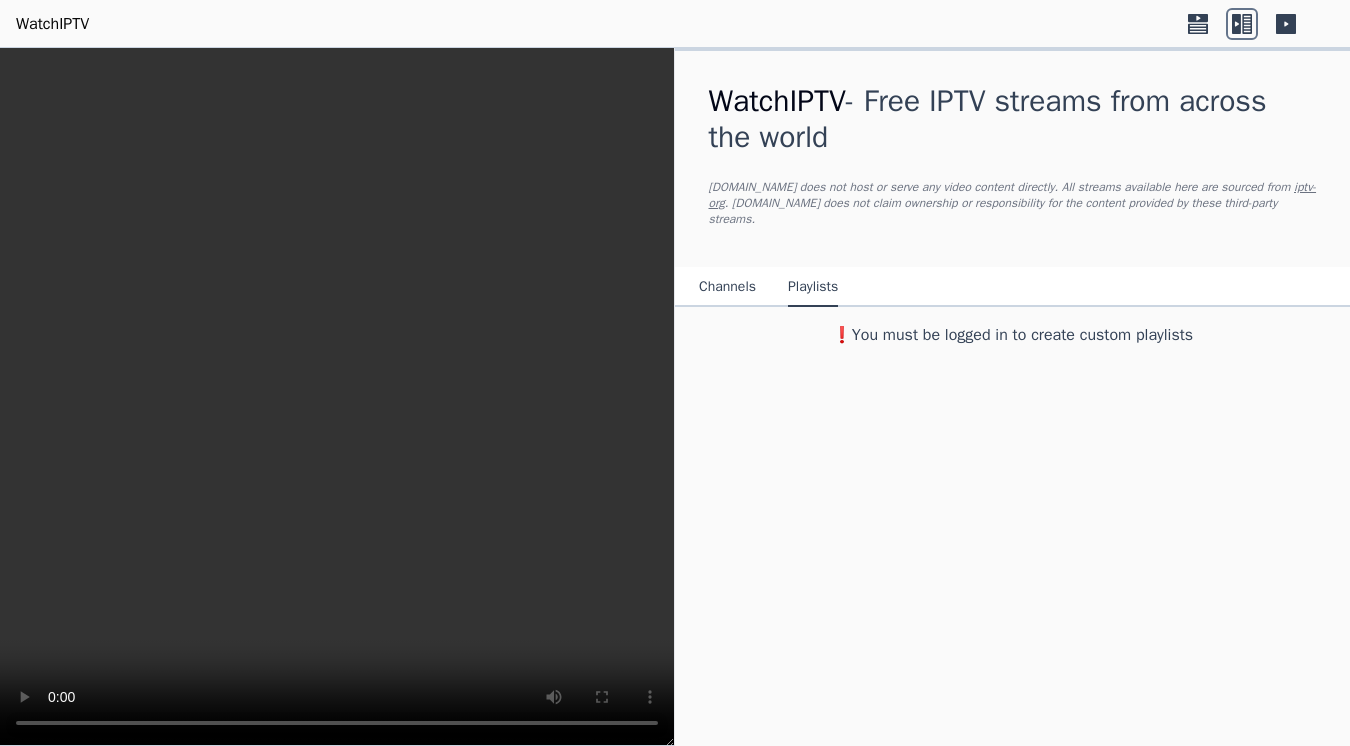 click on "Channels" at bounding box center [727, 288] 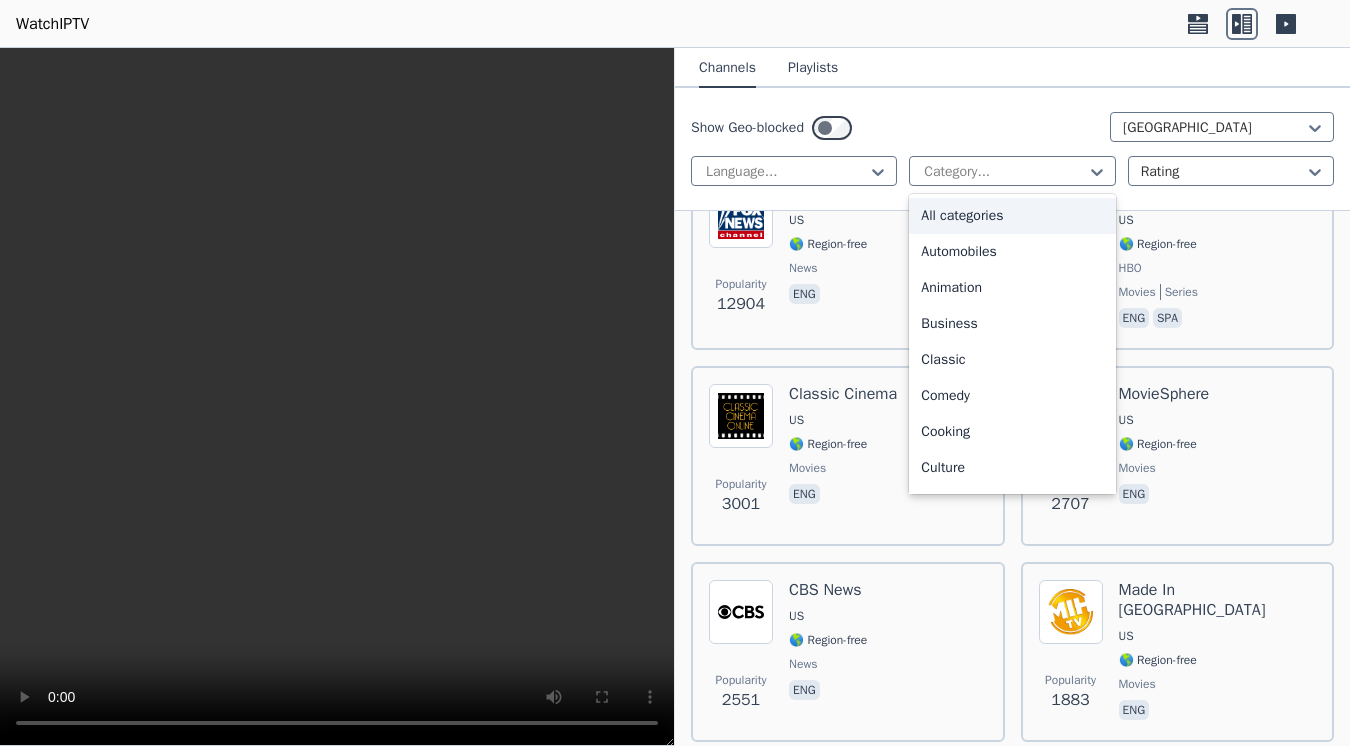 scroll, scrollTop: 294, scrollLeft: 0, axis: vertical 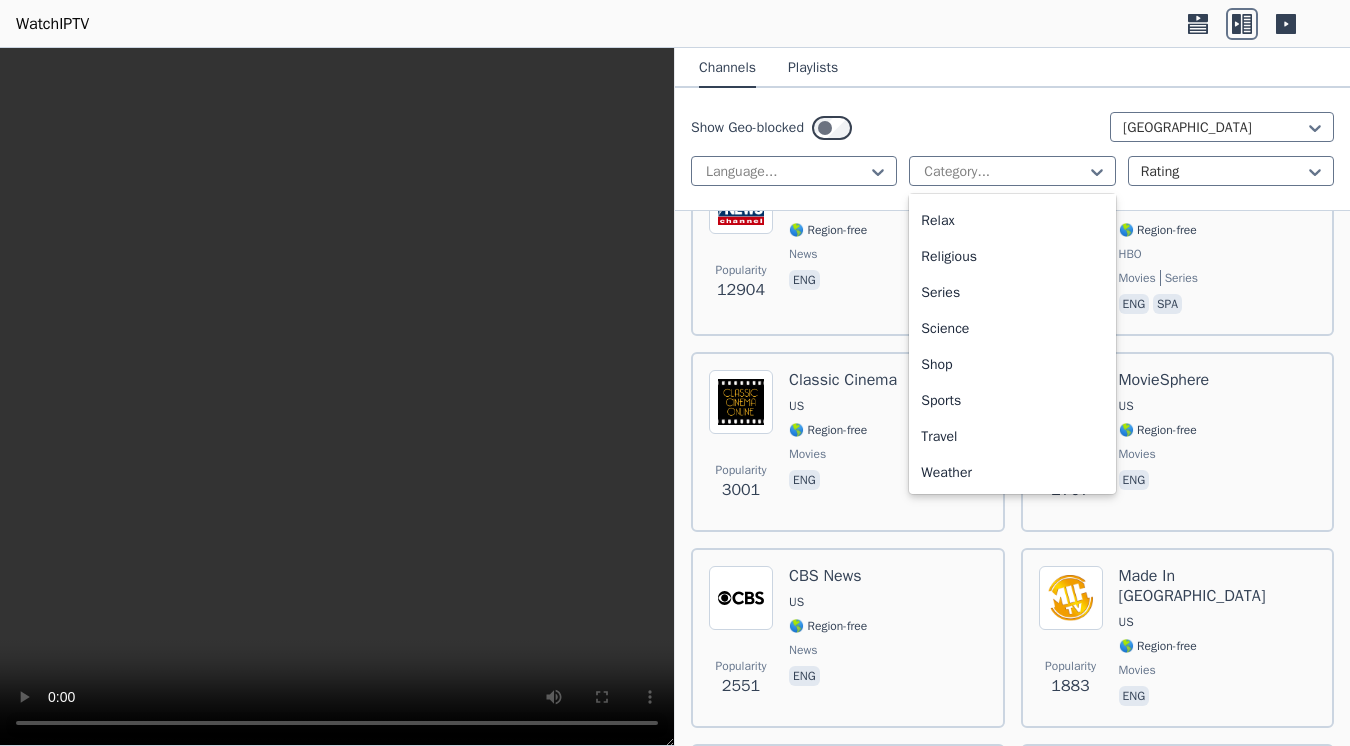 click on "Sports" at bounding box center (1012, 401) 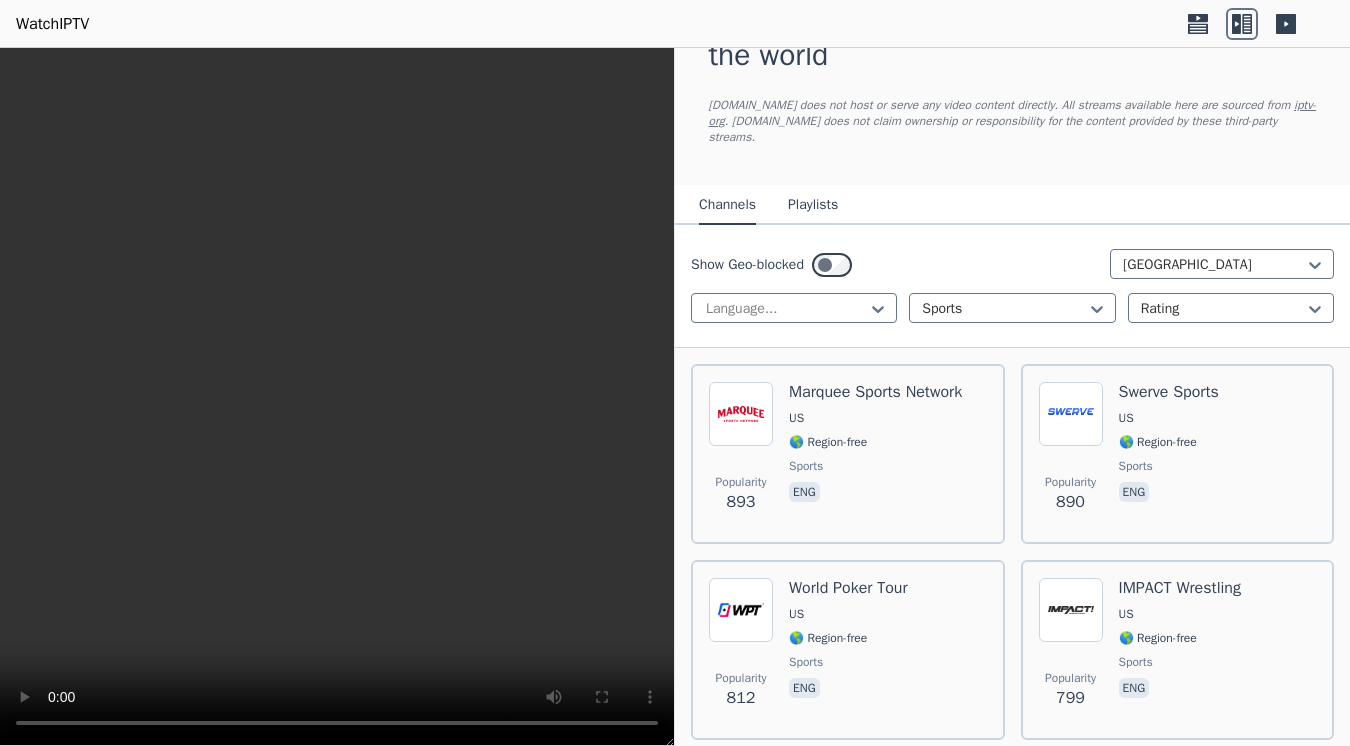 scroll, scrollTop: 85, scrollLeft: 0, axis: vertical 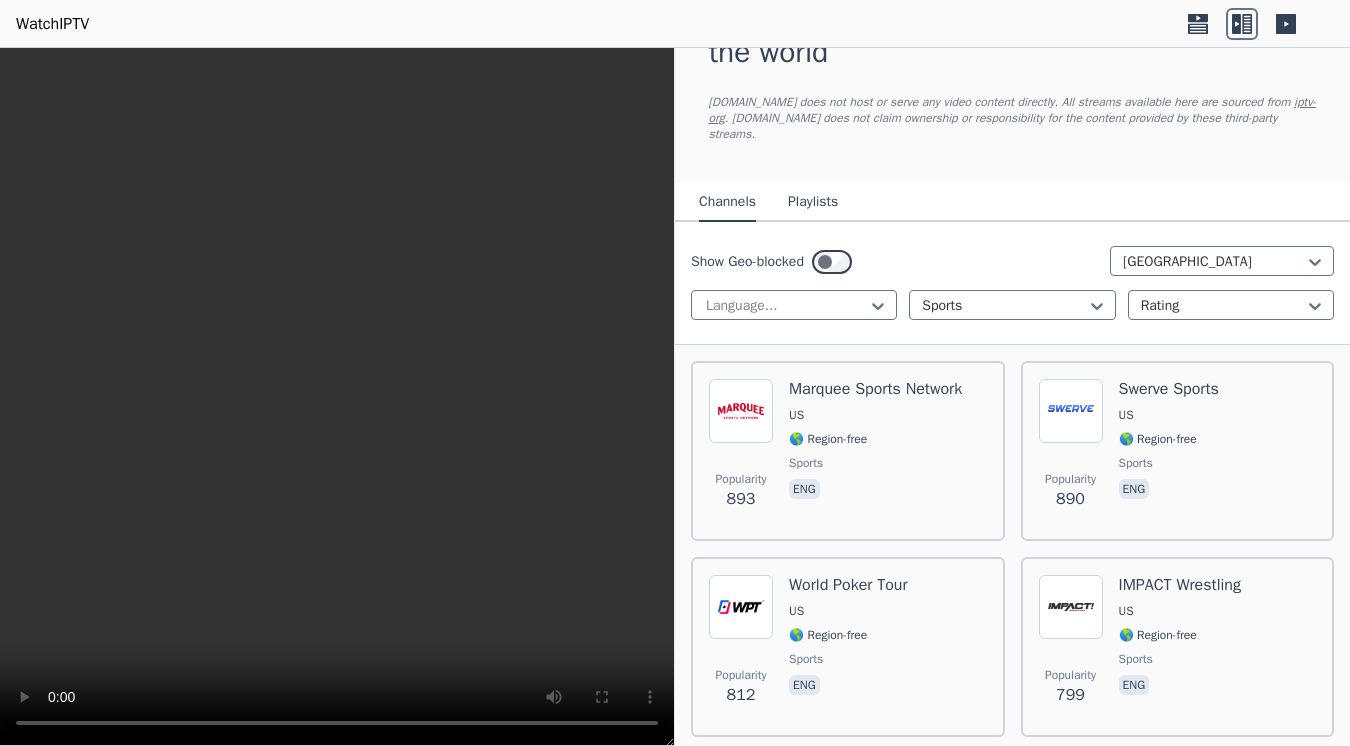 click on "🌎 Region-free" at bounding box center (875, 439) 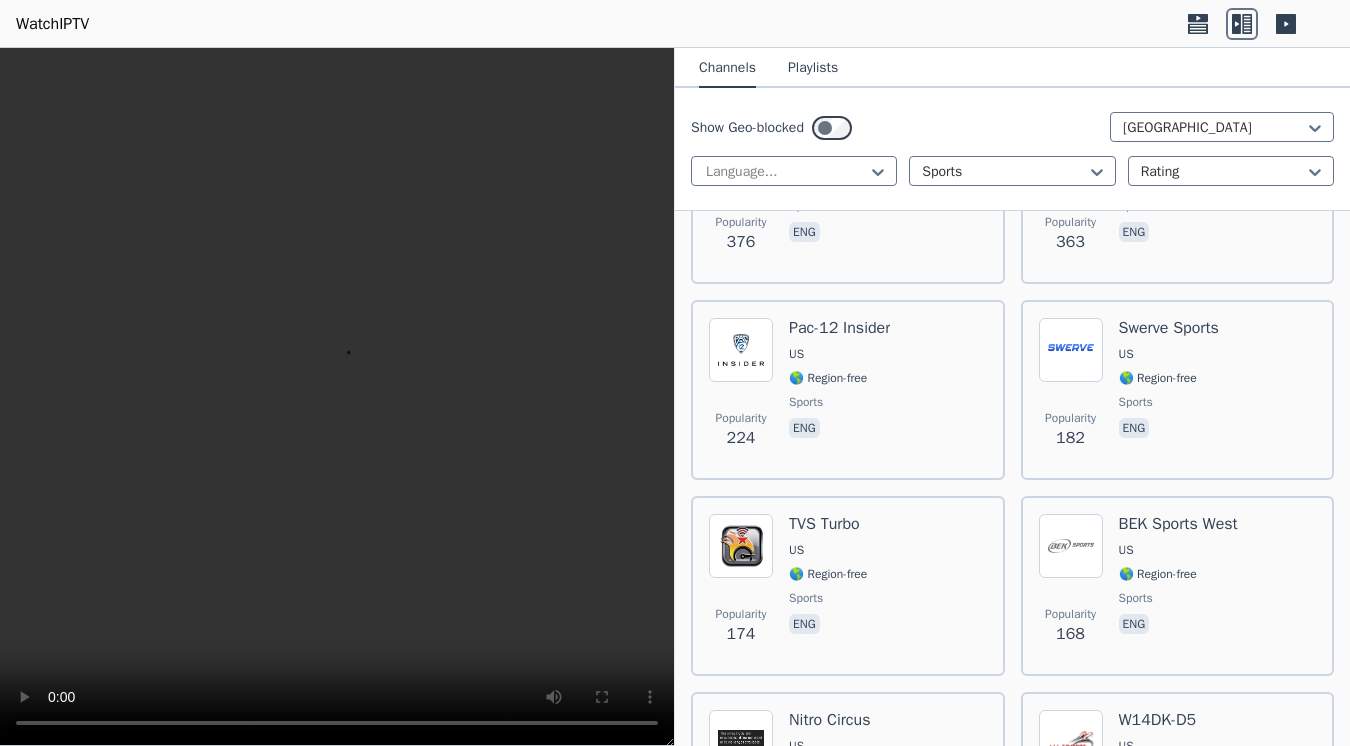 scroll, scrollTop: 1129, scrollLeft: 0, axis: vertical 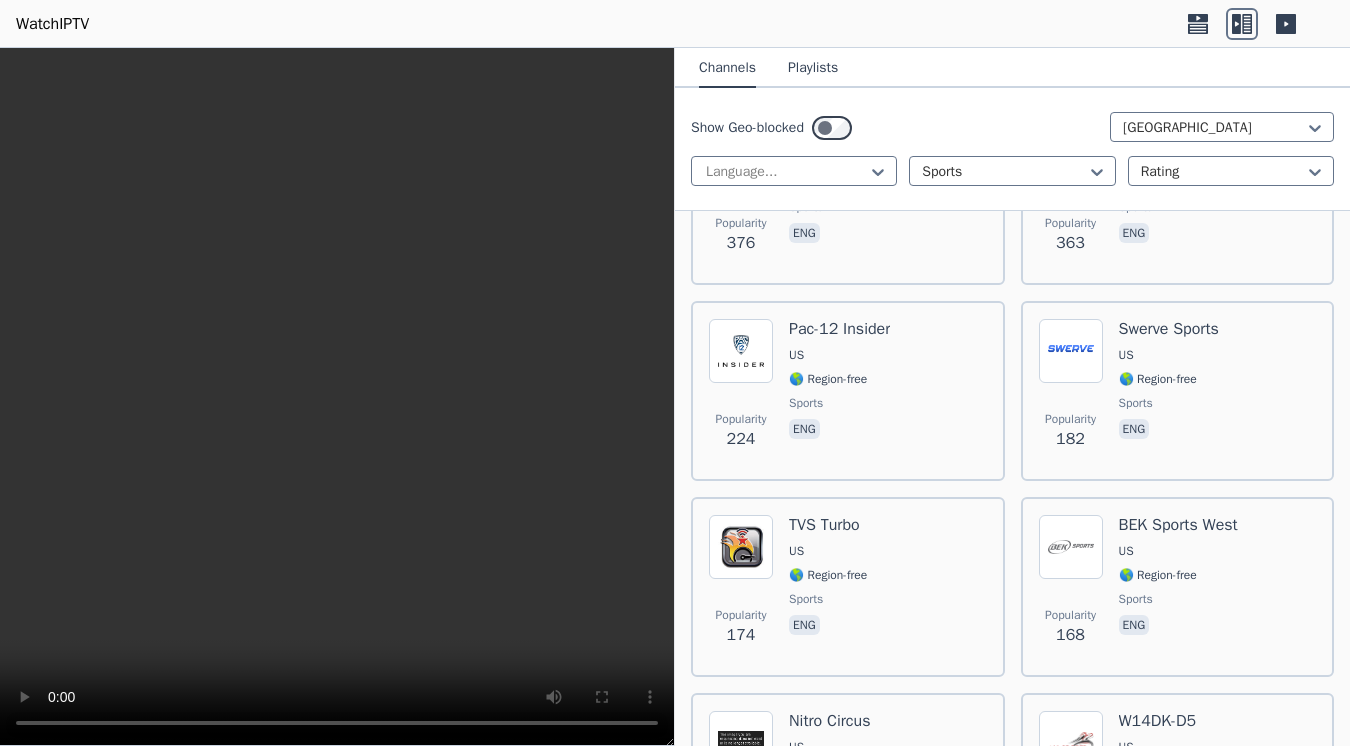click on "Popularity 224 Pac-12 Insider US 🌎 Region-free sports eng" at bounding box center (848, 391) 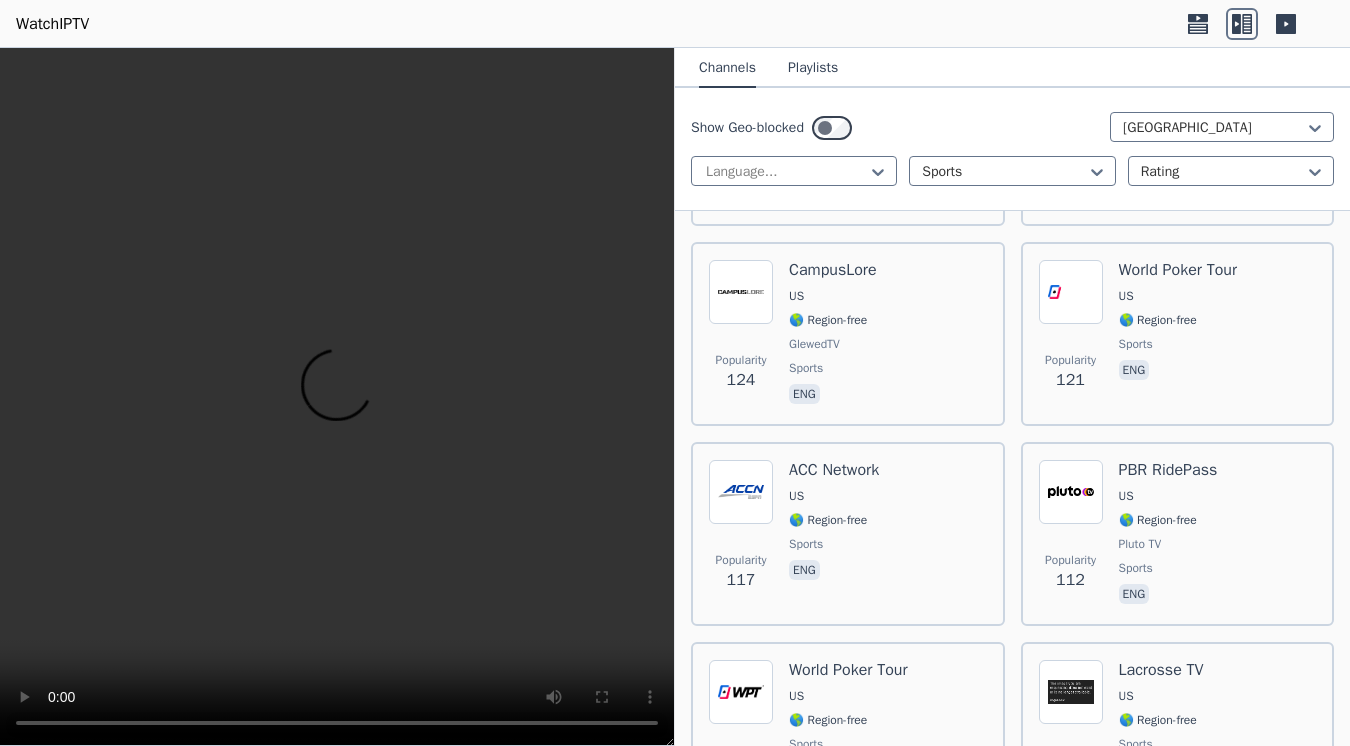 scroll, scrollTop: 1779, scrollLeft: 0, axis: vertical 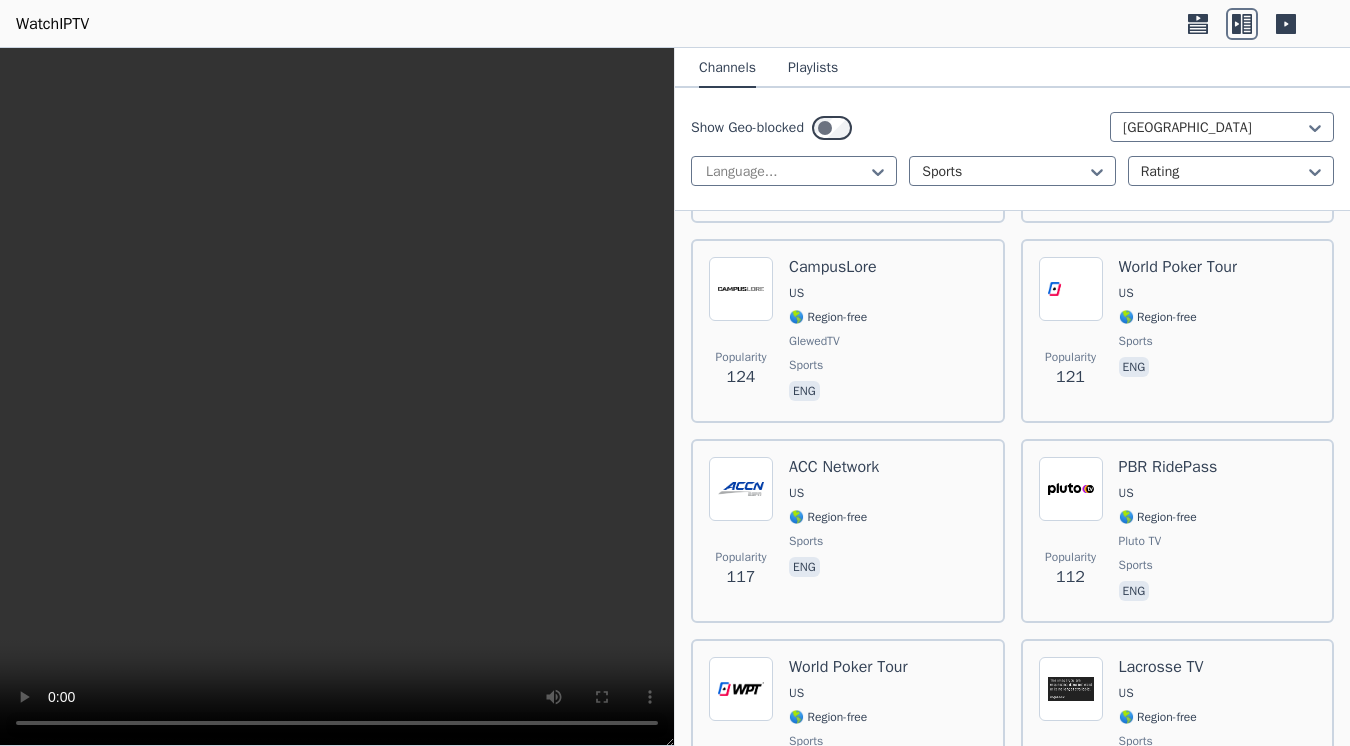 click on "Popularity 124 CampusLore [GEOGRAPHIC_DATA] 🌎 Region-free GlewedTV sports eng" at bounding box center (848, 331) 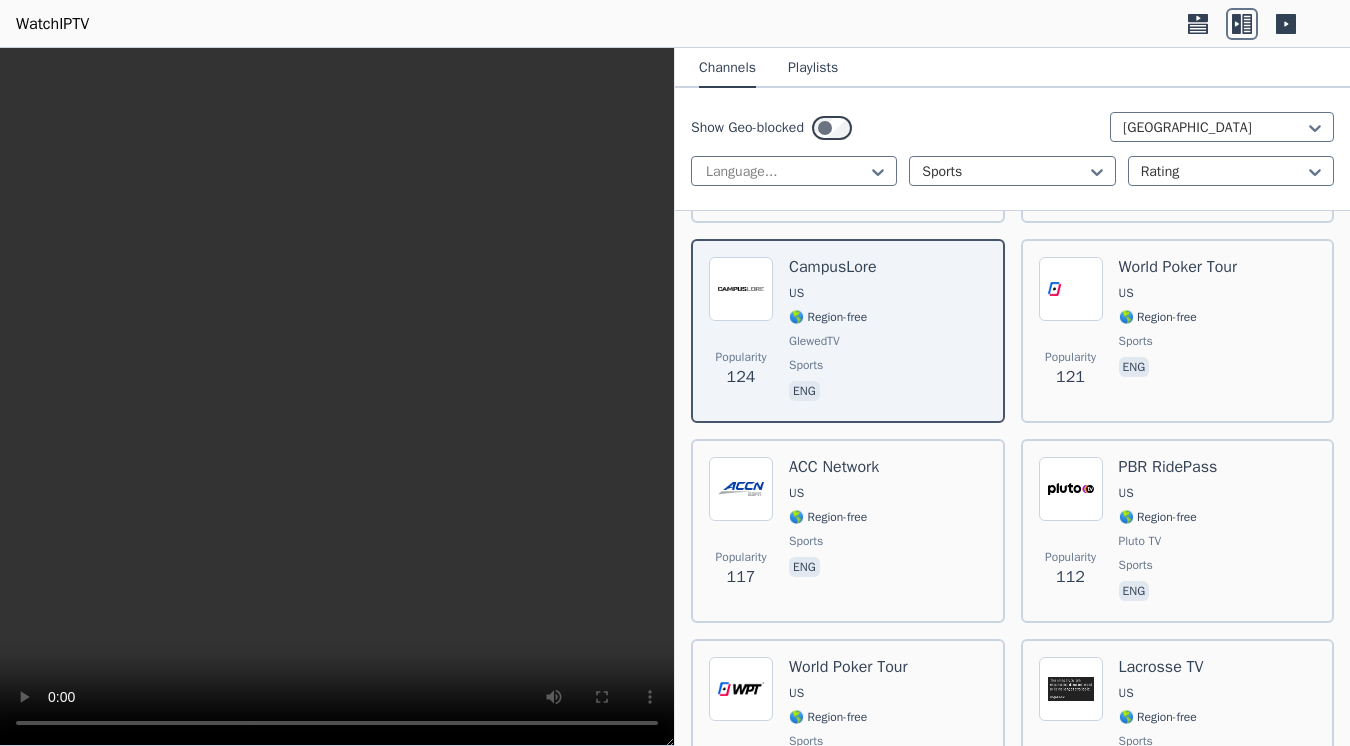 click on "Popularity 117 ACC Network US 🌎 Region-free sports eng" at bounding box center (848, 531) 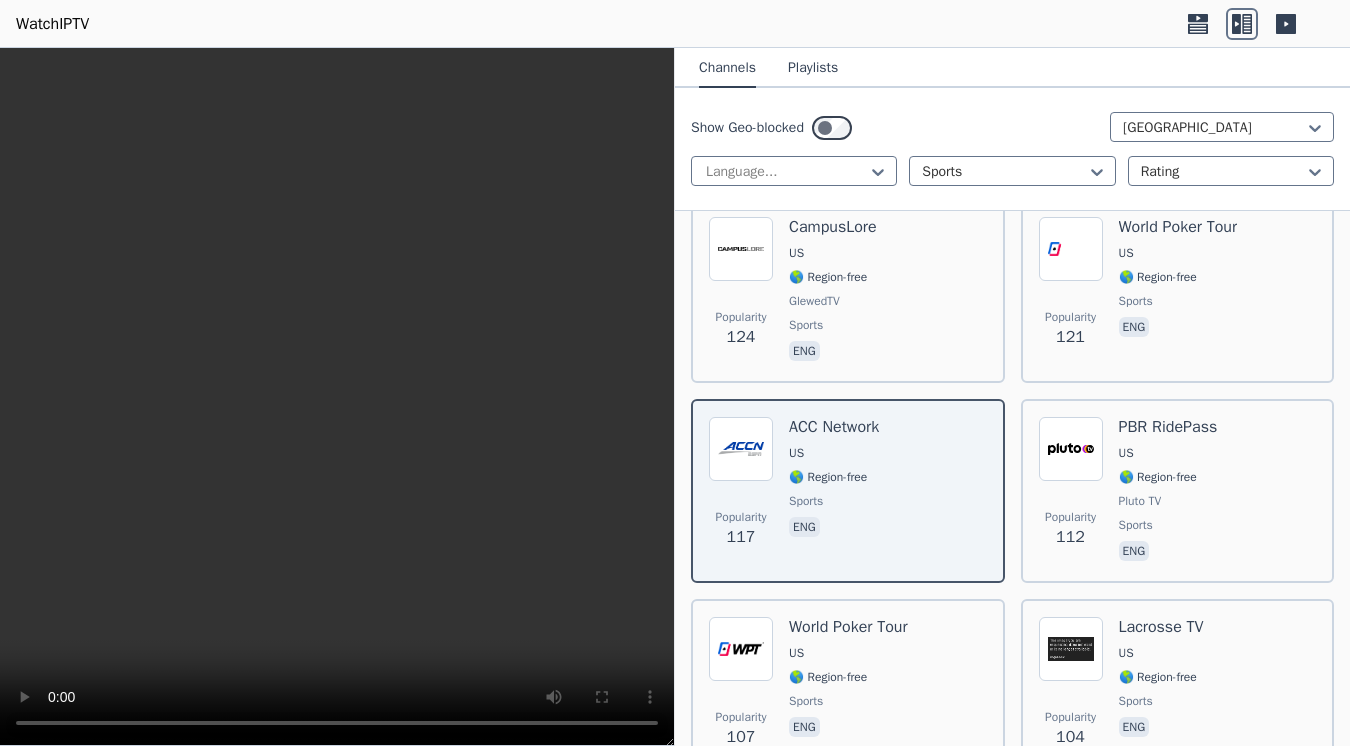 scroll, scrollTop: 1847, scrollLeft: 0, axis: vertical 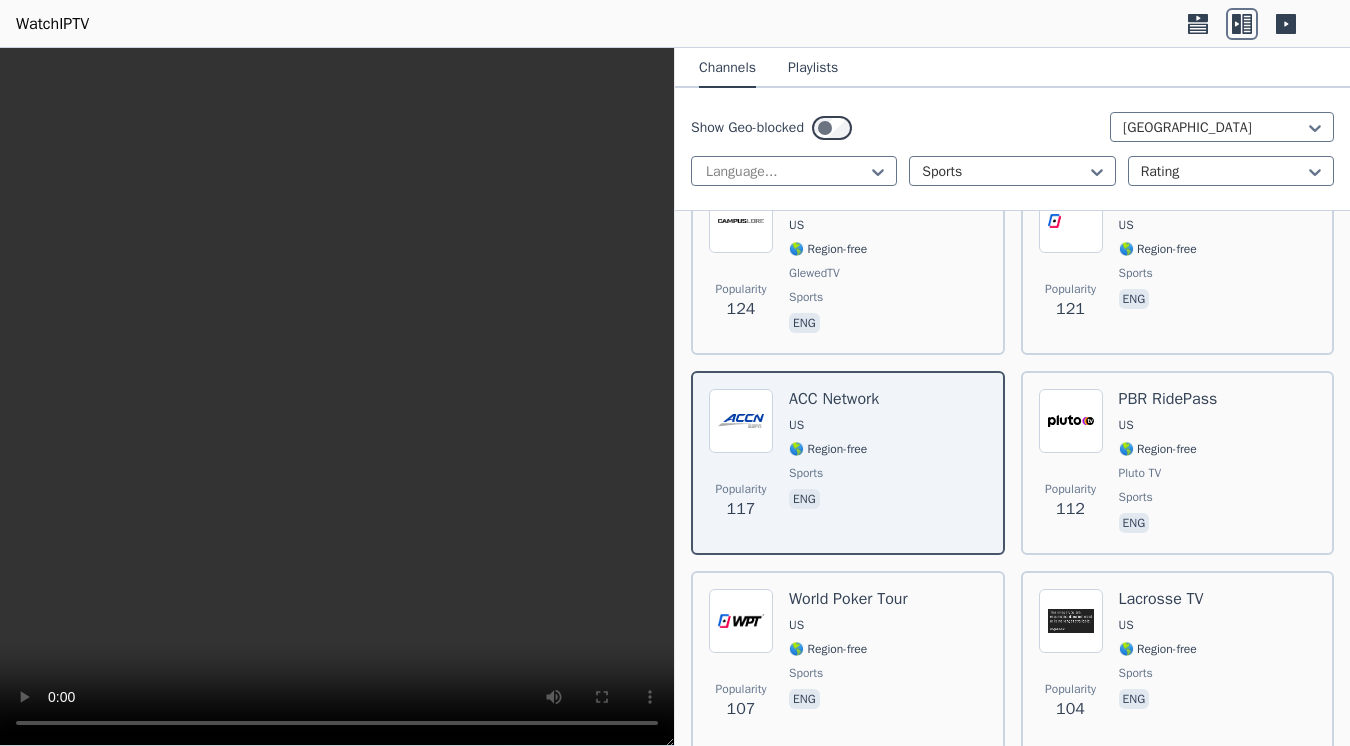 click on "Popularity 117 ACC Network US 🌎 Region-free sports eng" at bounding box center (848, 463) 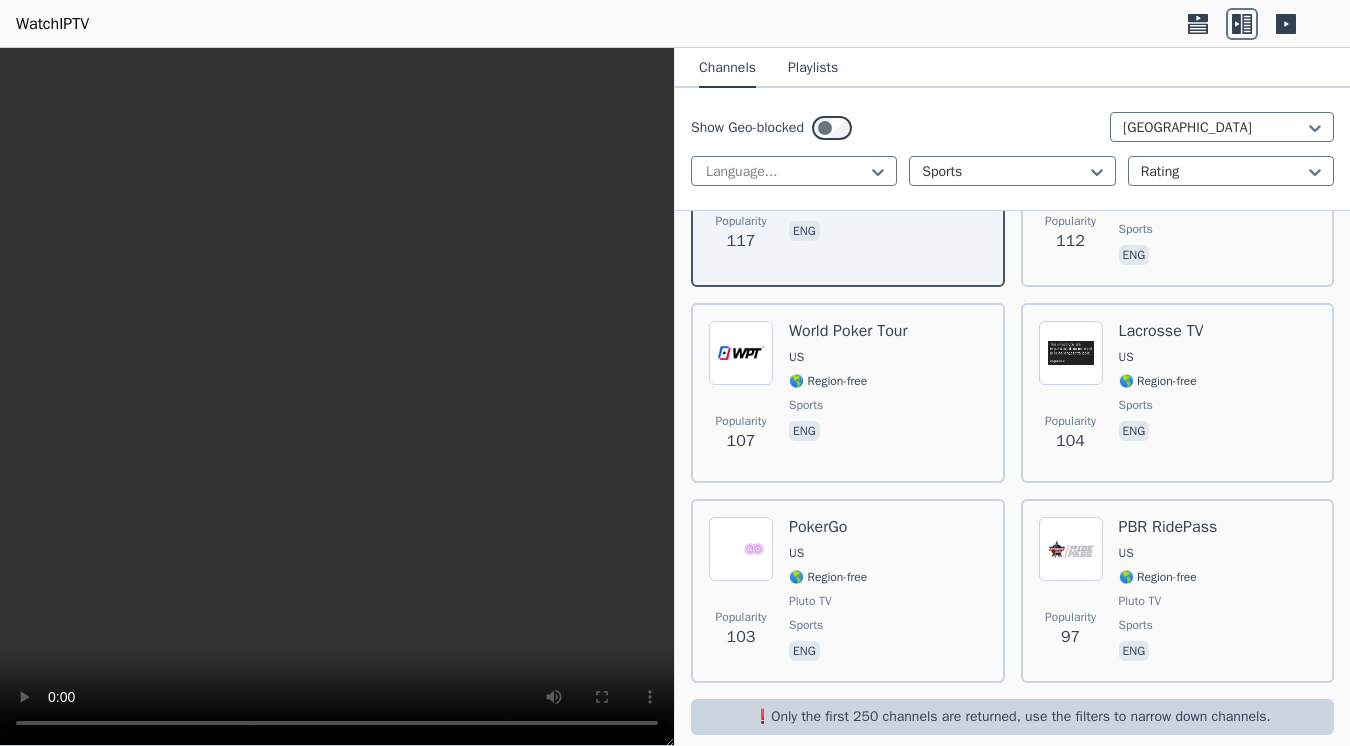 scroll, scrollTop: 2119, scrollLeft: 0, axis: vertical 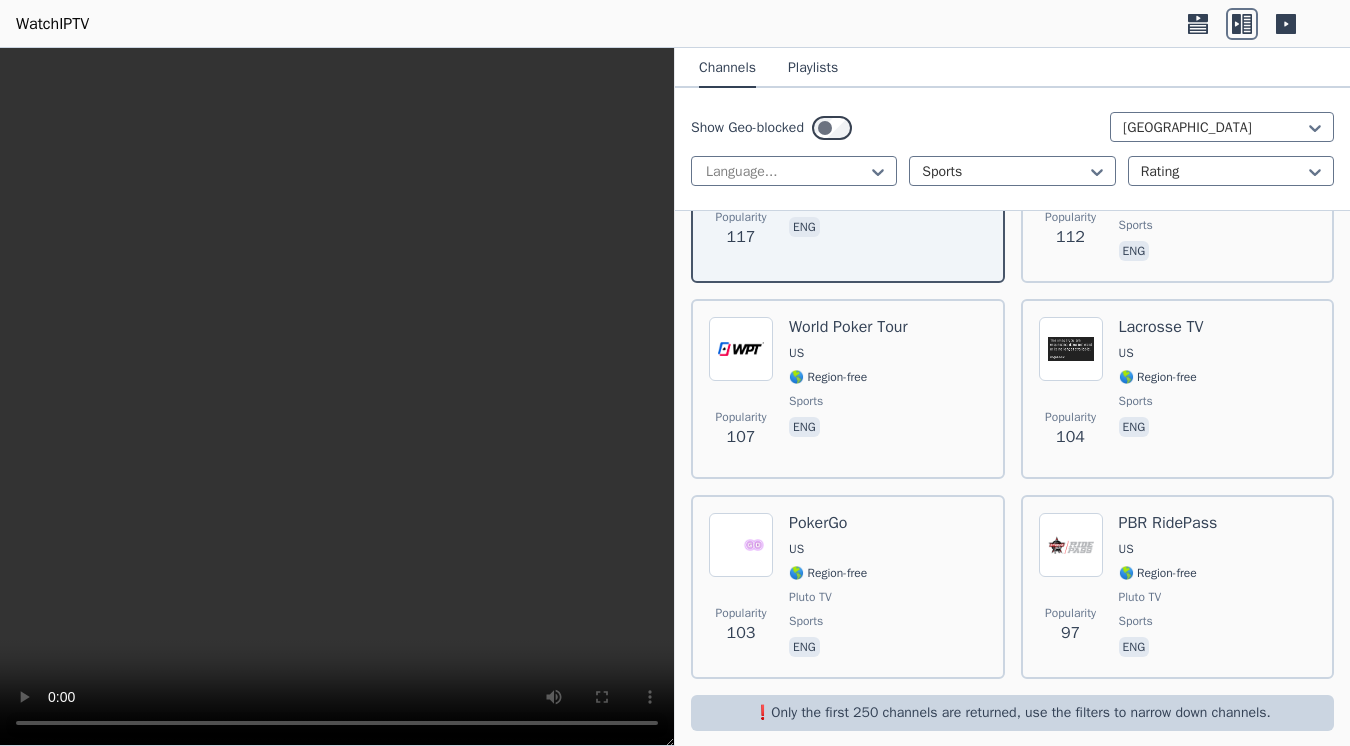 click on "❗️Only the first 250 channels are returned, use the filters to narrow down channels." at bounding box center [1012, 713] 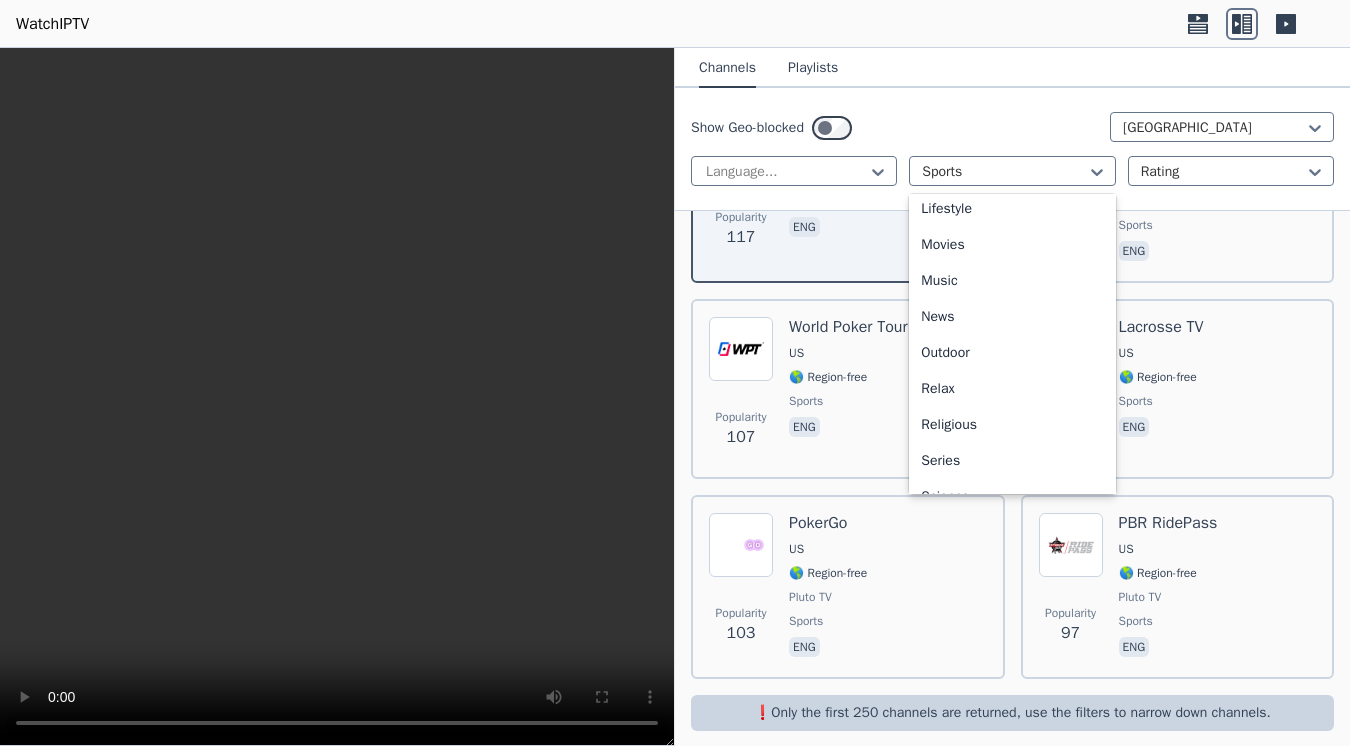 scroll, scrollTop: 481, scrollLeft: 0, axis: vertical 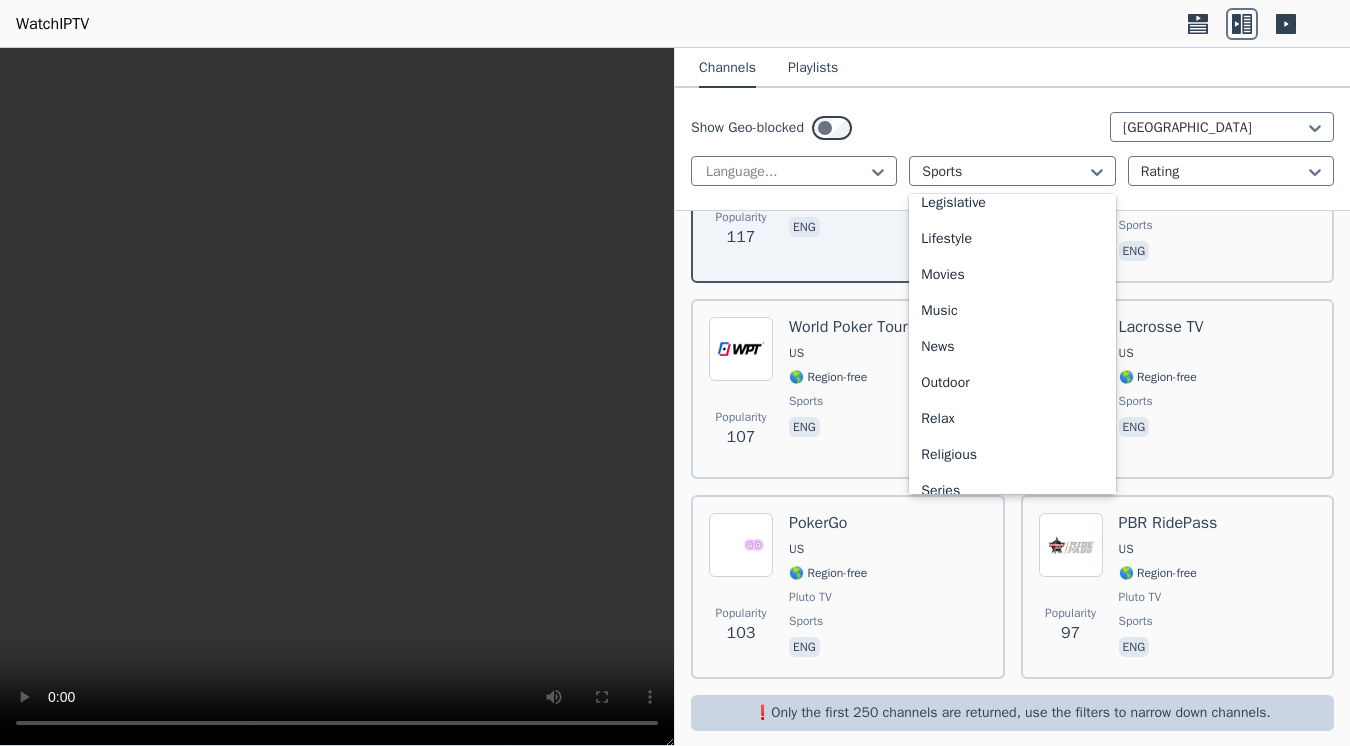 click on "Music" at bounding box center [1012, 311] 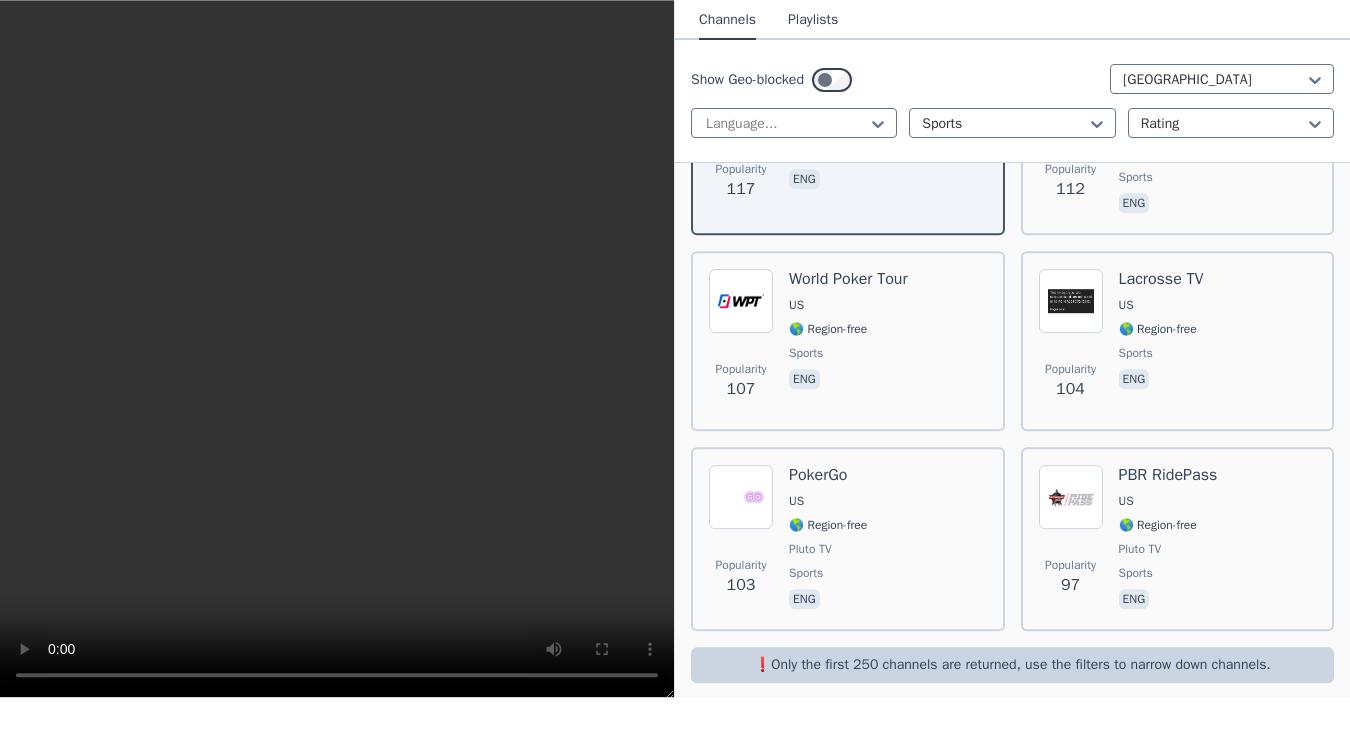 scroll, scrollTop: 0, scrollLeft: 0, axis: both 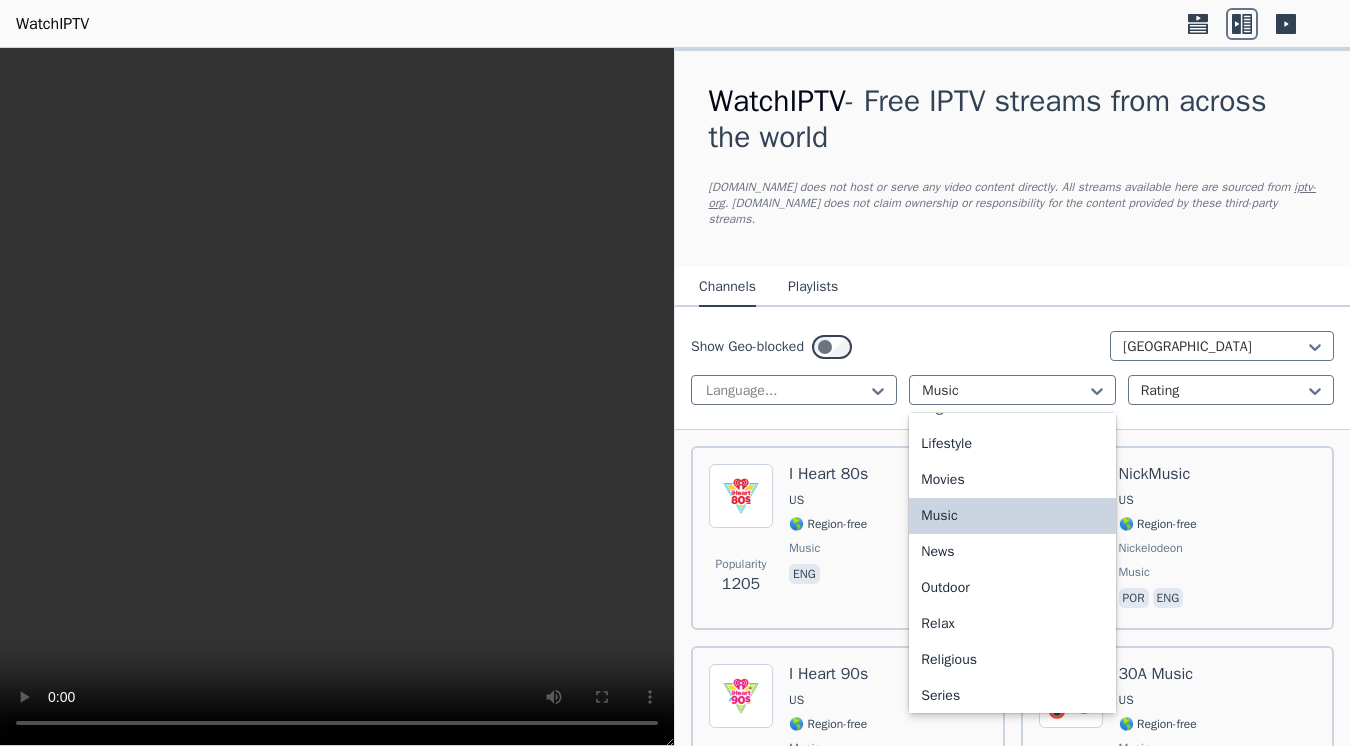 click on "News" at bounding box center [1012, 552] 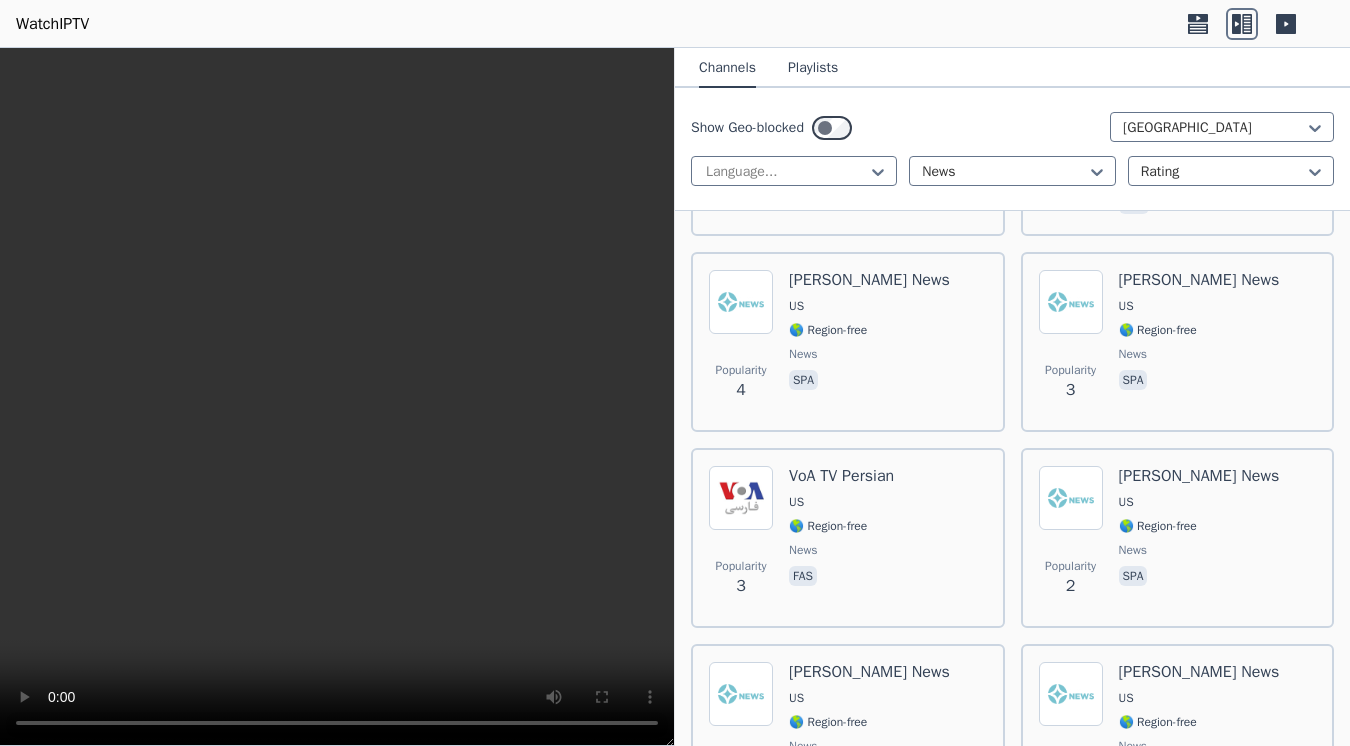 scroll, scrollTop: 10233, scrollLeft: 0, axis: vertical 